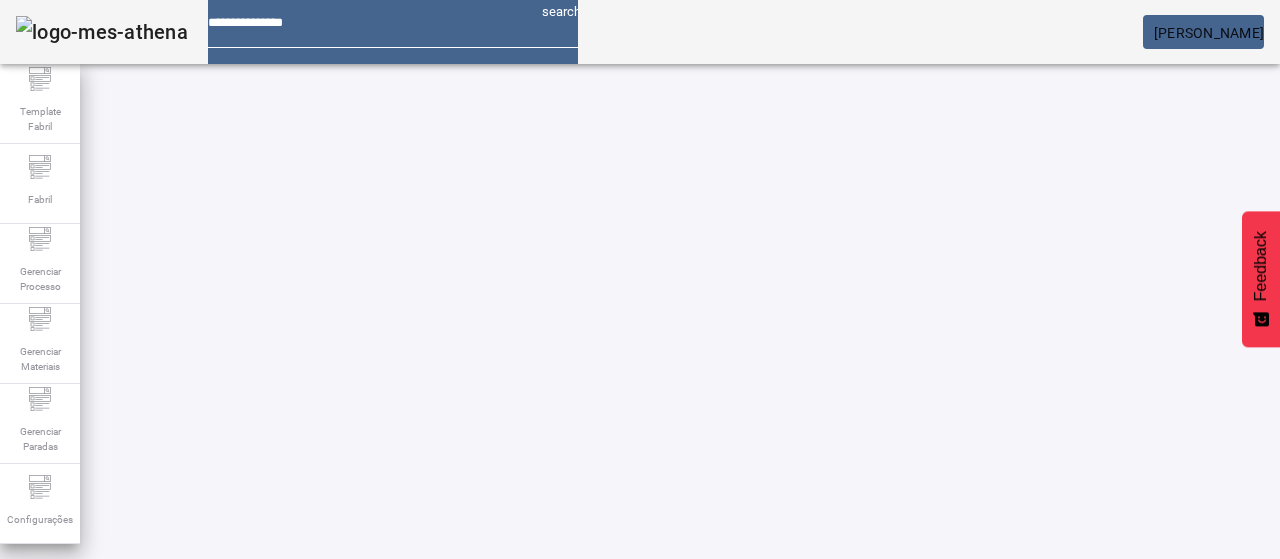scroll, scrollTop: 0, scrollLeft: 0, axis: both 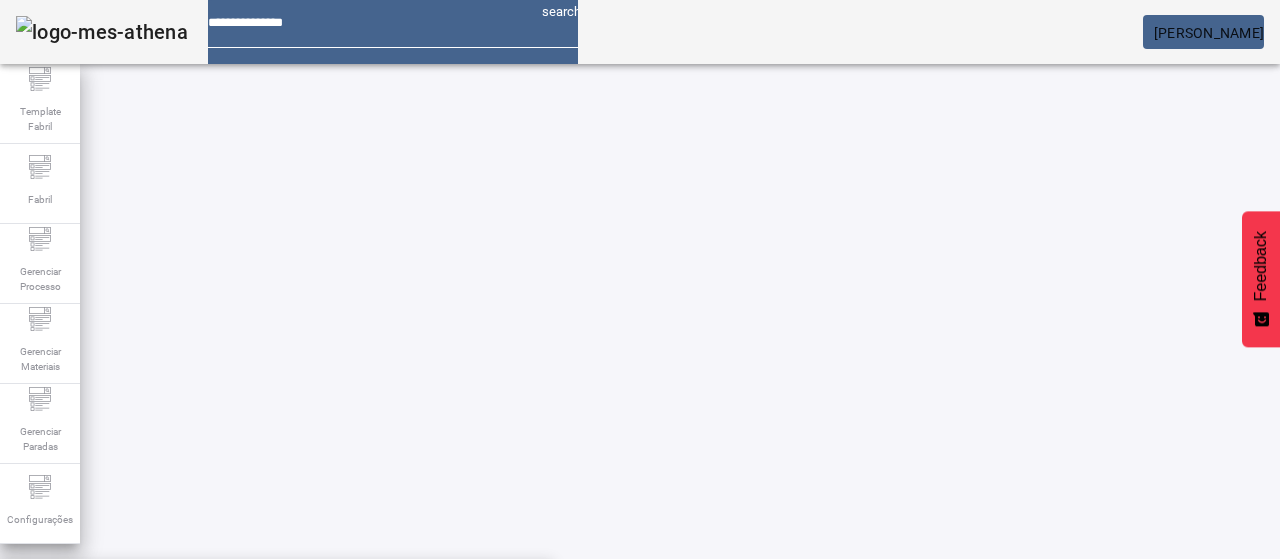 click on "Pesquise por item de controle" 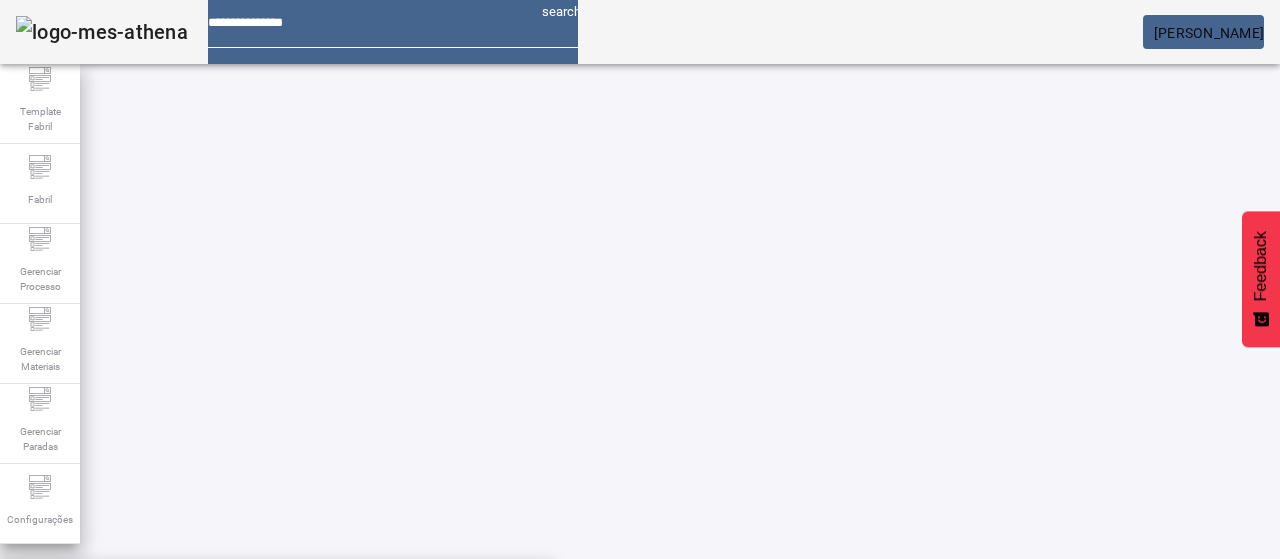 paste on "**********" 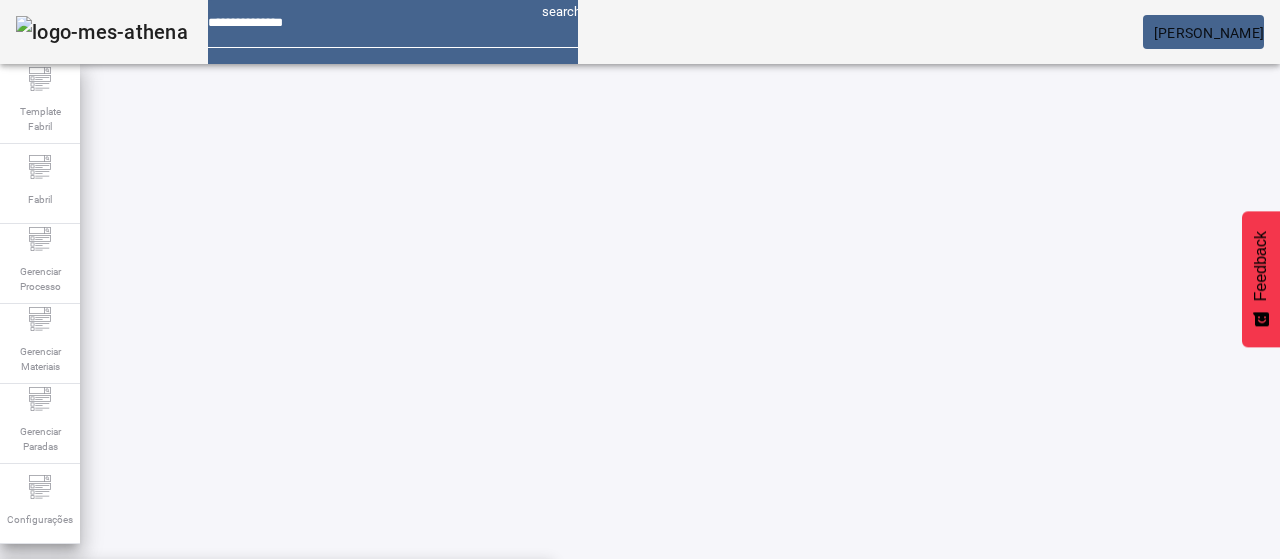 click on "Concentração de Extrato Aparente a 72h-Sala 1" at bounding box center [276, 639] 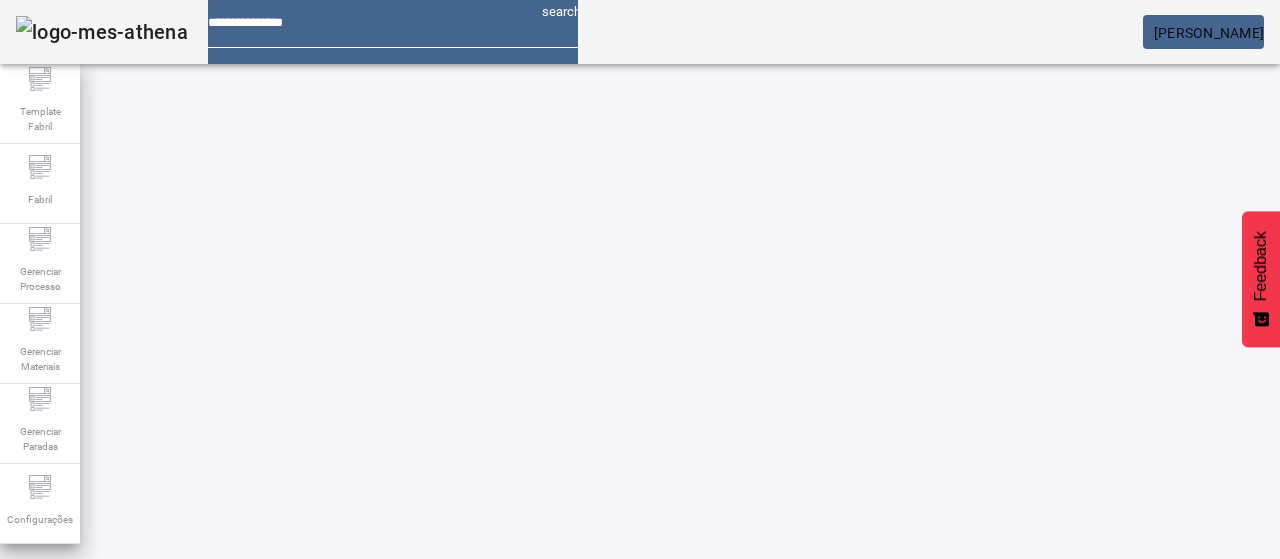 click on "FILTRAR" 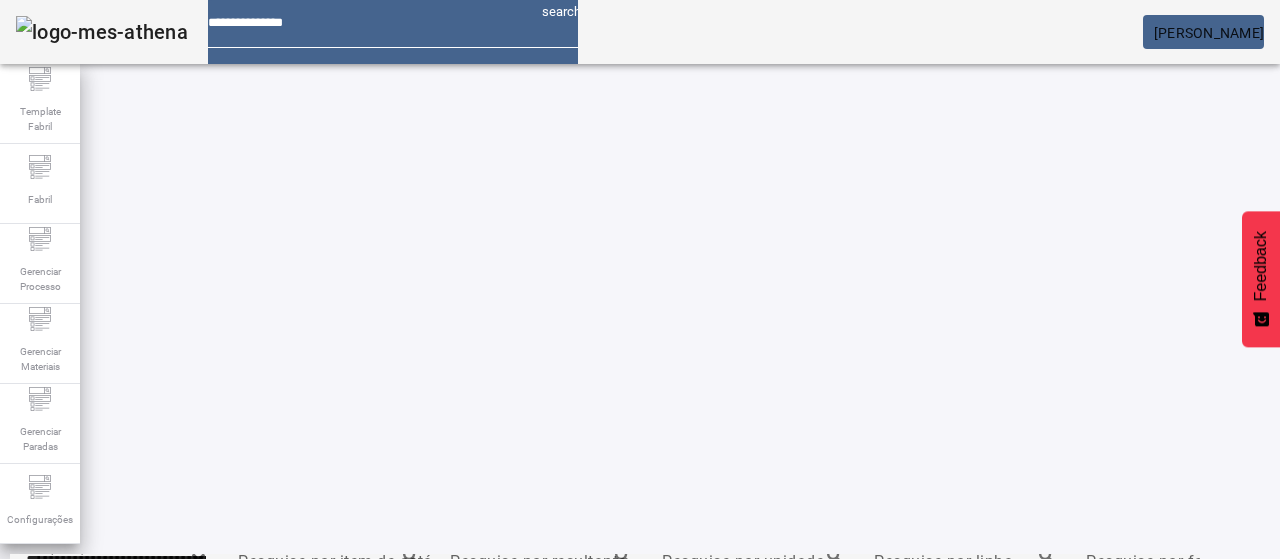 scroll, scrollTop: 9, scrollLeft: 0, axis: vertical 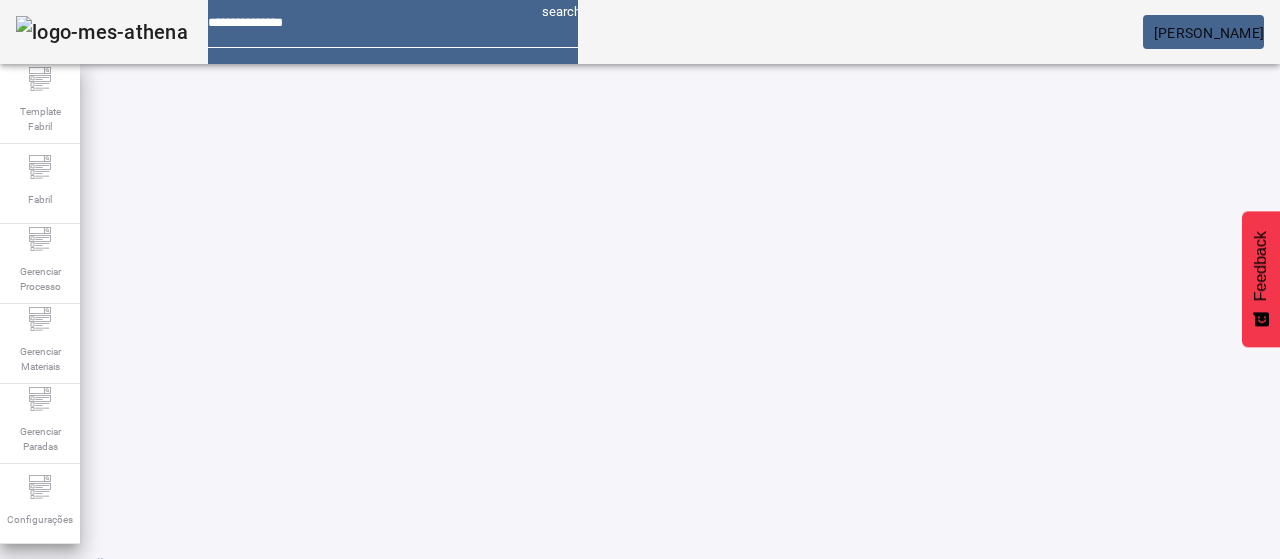 click on "Pesquise por unidade" at bounding box center (752, 592) 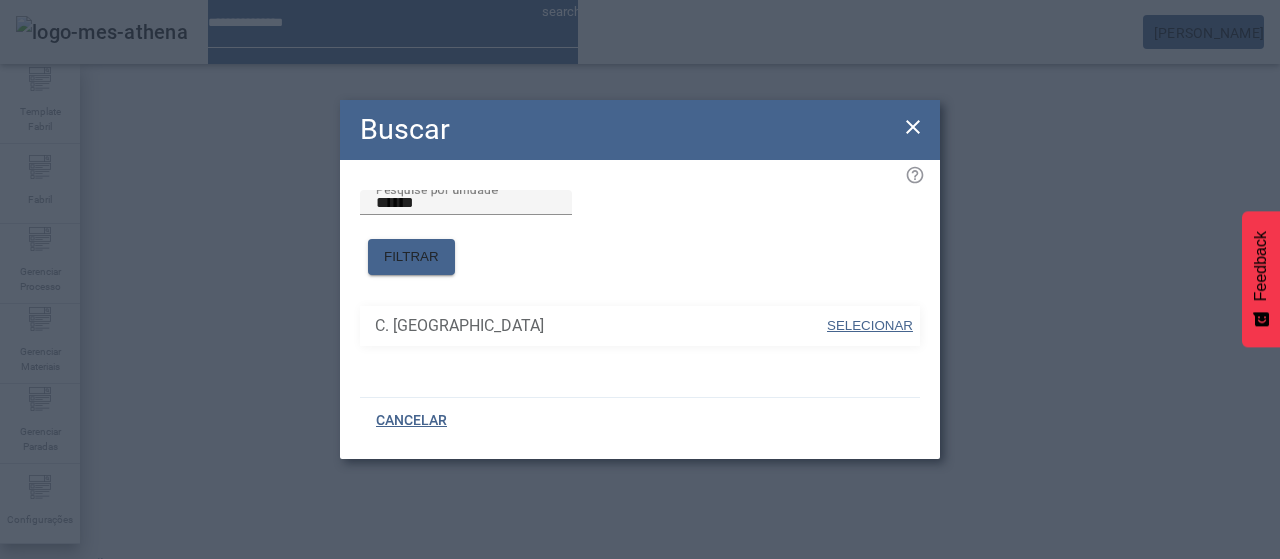 drag, startPoint x: 846, startPoint y: 314, endPoint x: 855, endPoint y: 323, distance: 12.727922 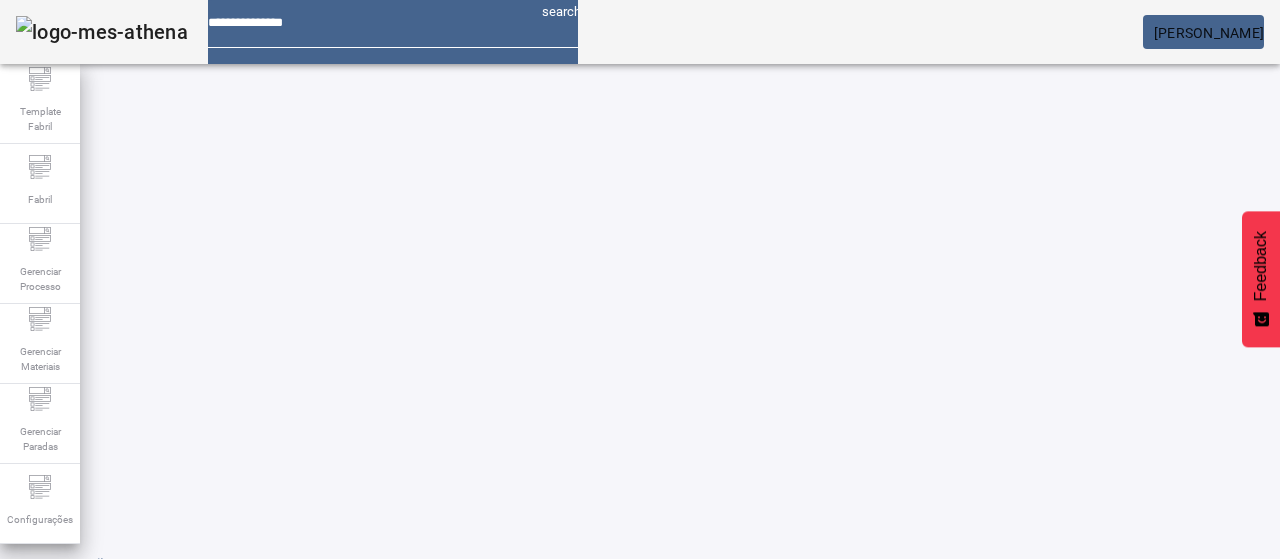 click on "FILTRAR" 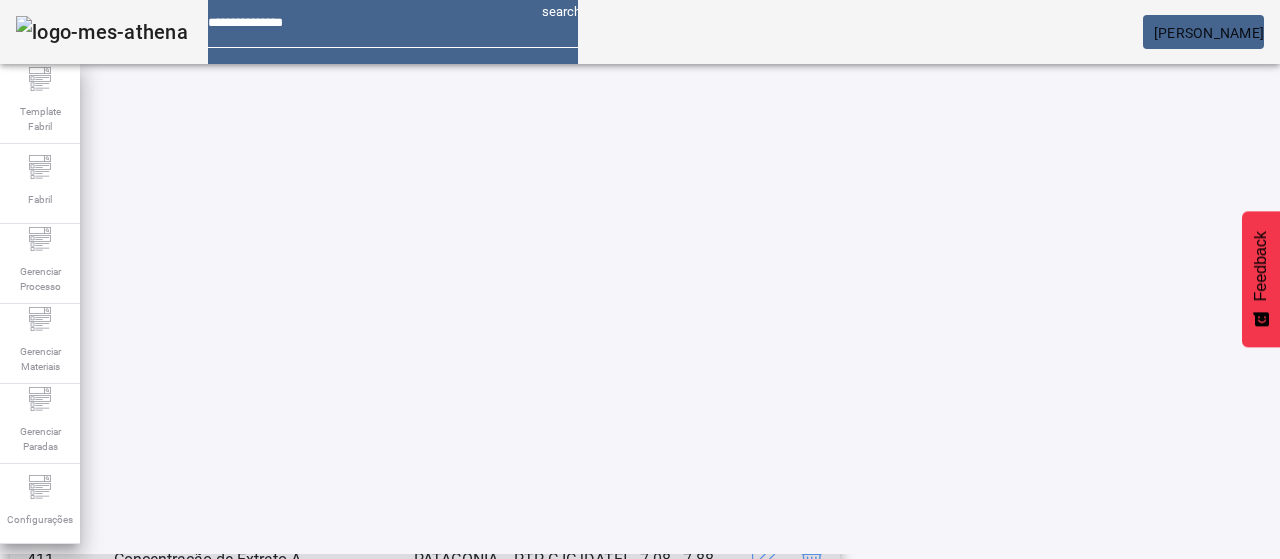scroll, scrollTop: 423, scrollLeft: 0, axis: vertical 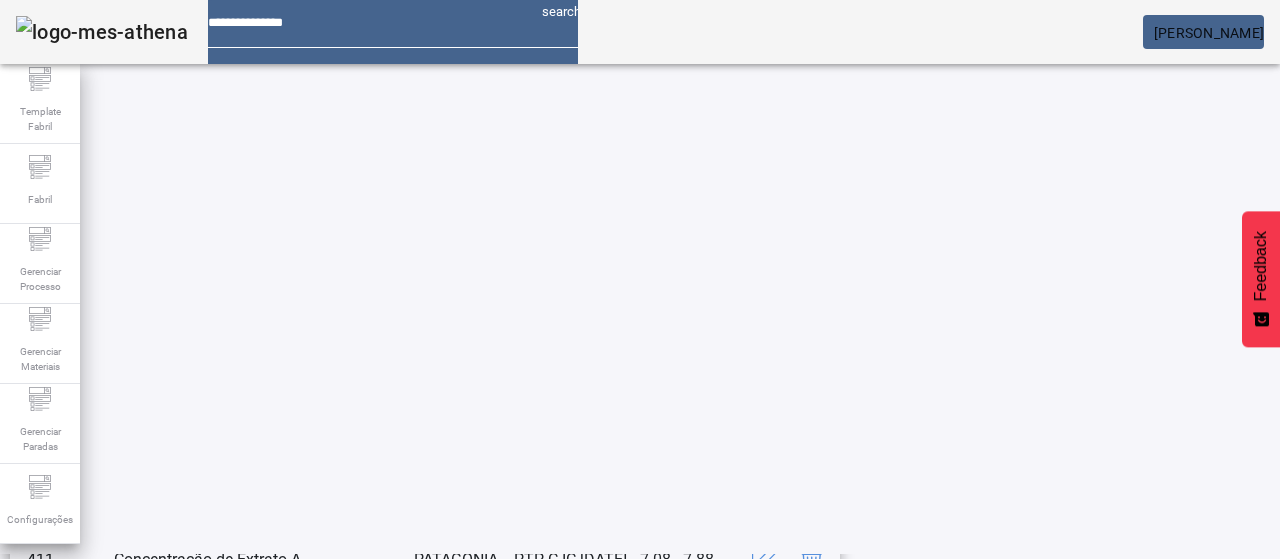 drag, startPoint x: 1076, startPoint y: 233, endPoint x: 983, endPoint y: 233, distance: 93 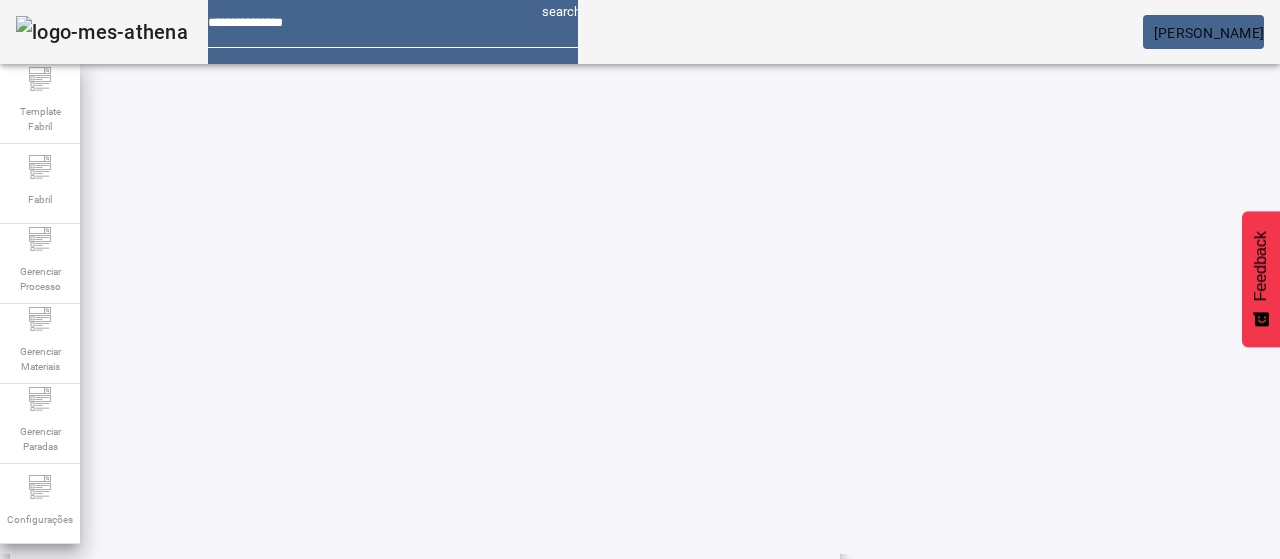 click on "ESPECIFICAÇÃO" 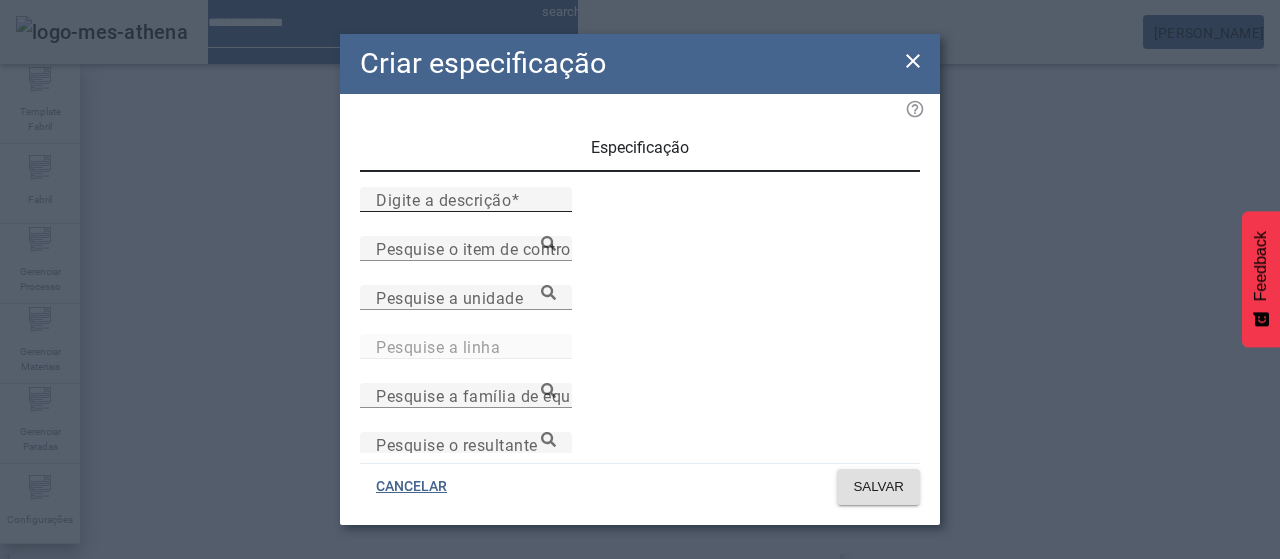 click on "Digite a descrição" at bounding box center (443, 199) 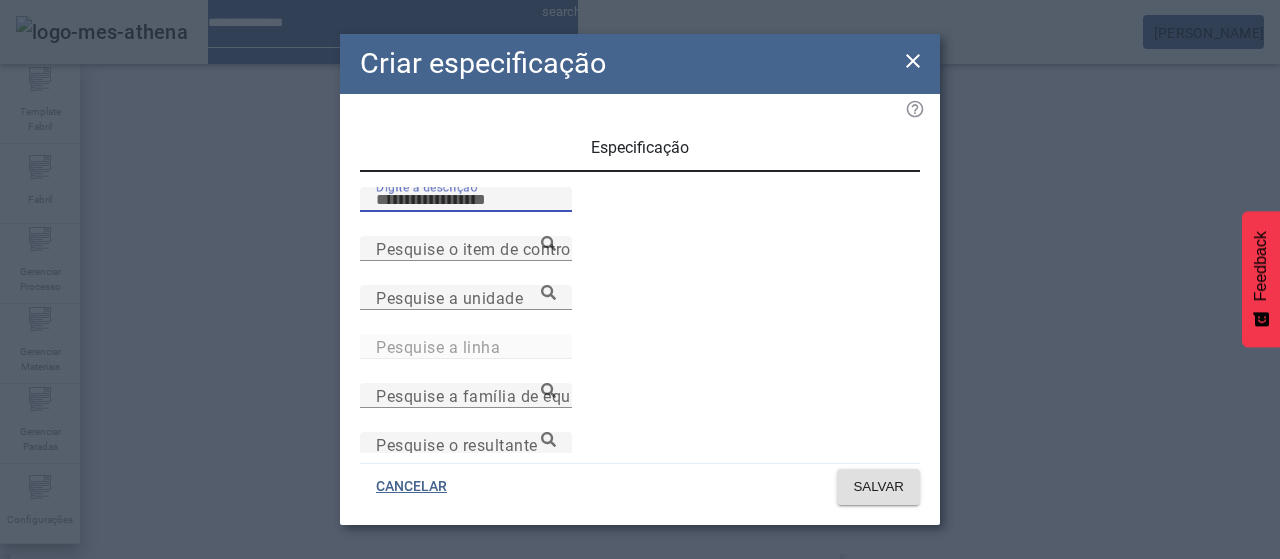 paste on "**********" 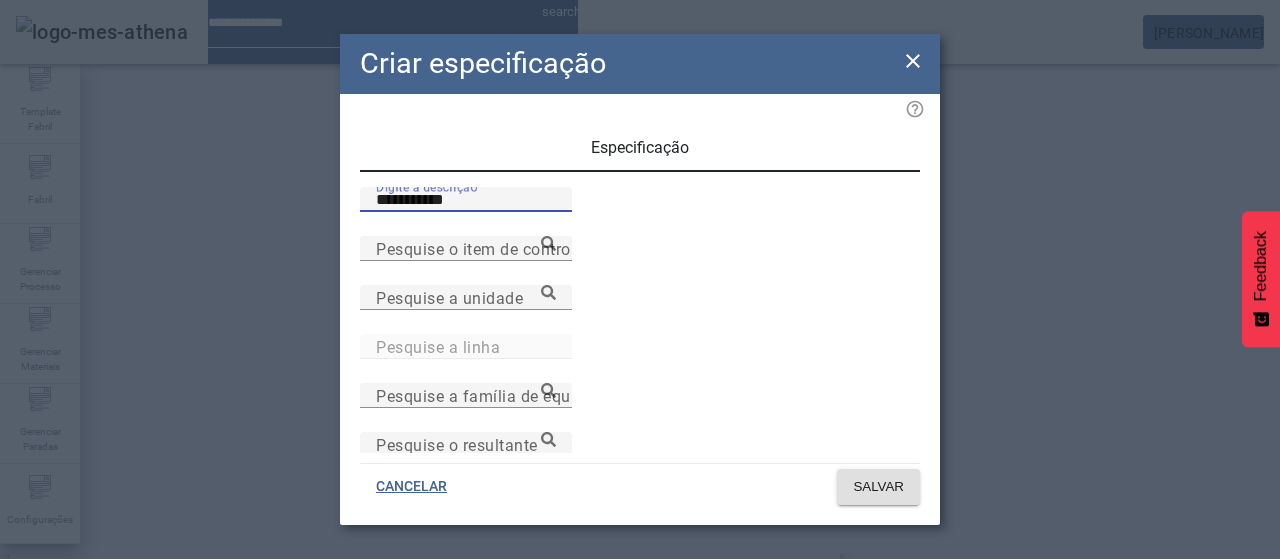 type on "**********" 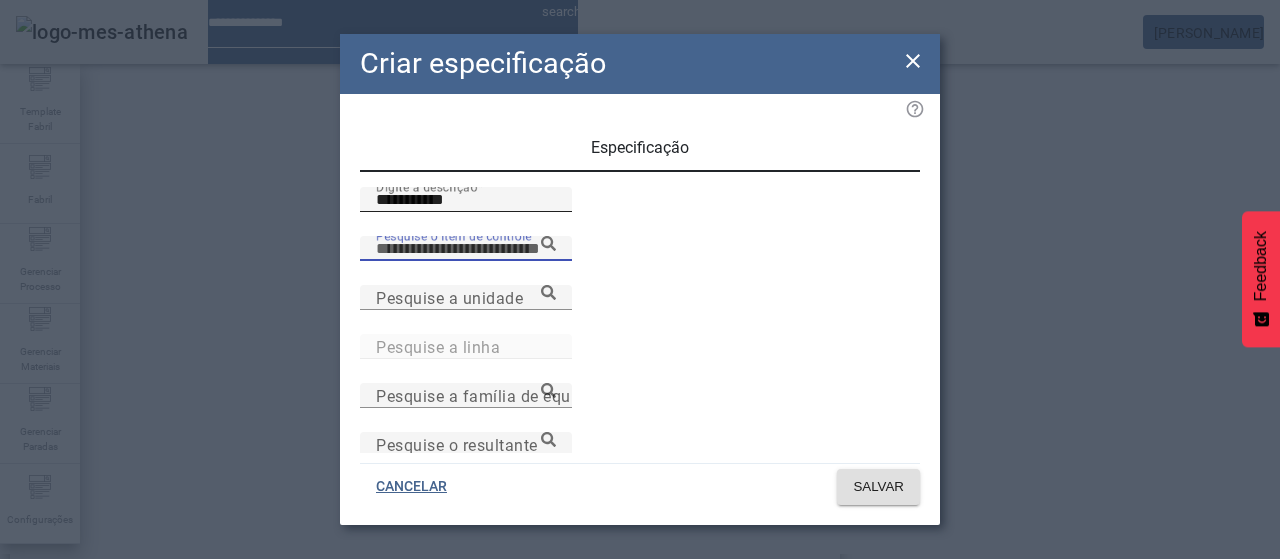 paste on "**********" 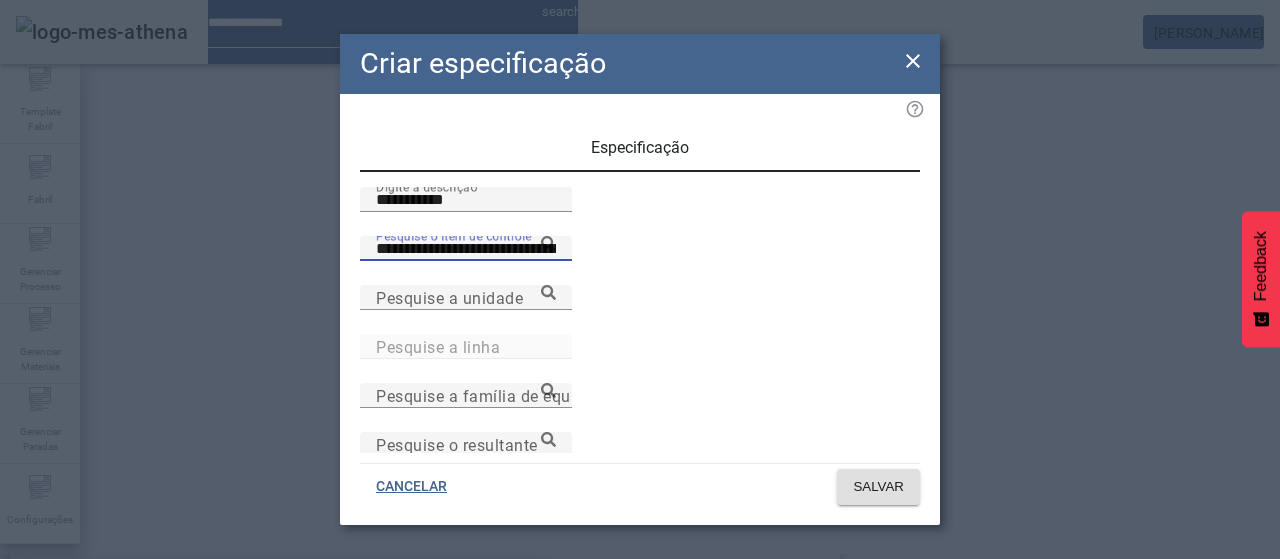type on "**********" 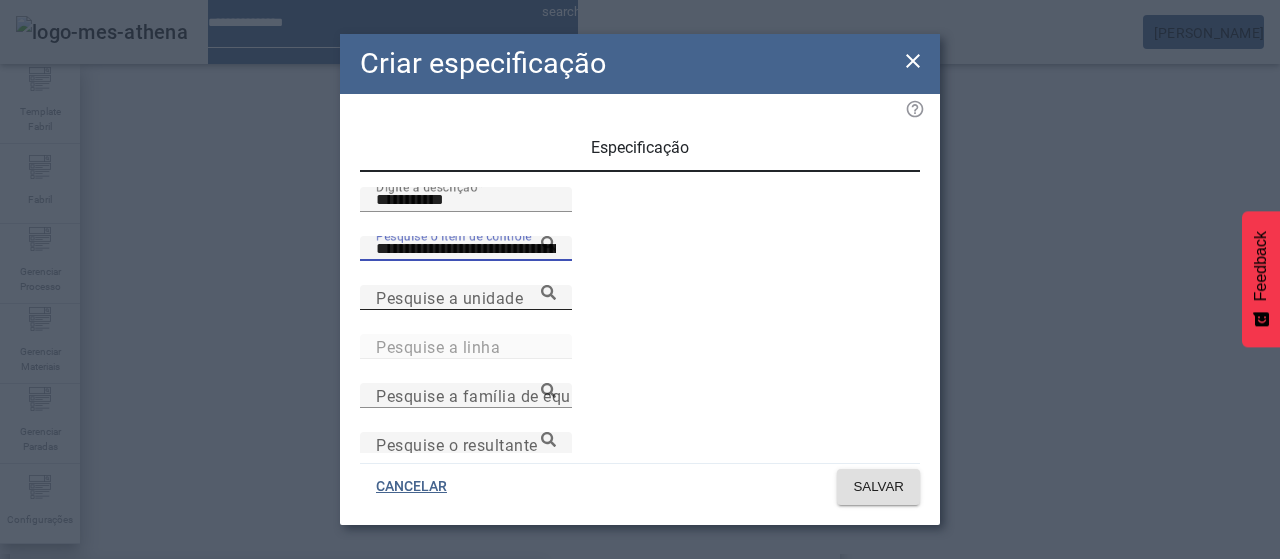 click on "Concentração de Extrato Aparente a 72h-Sala 1" at bounding box center (194, 591) 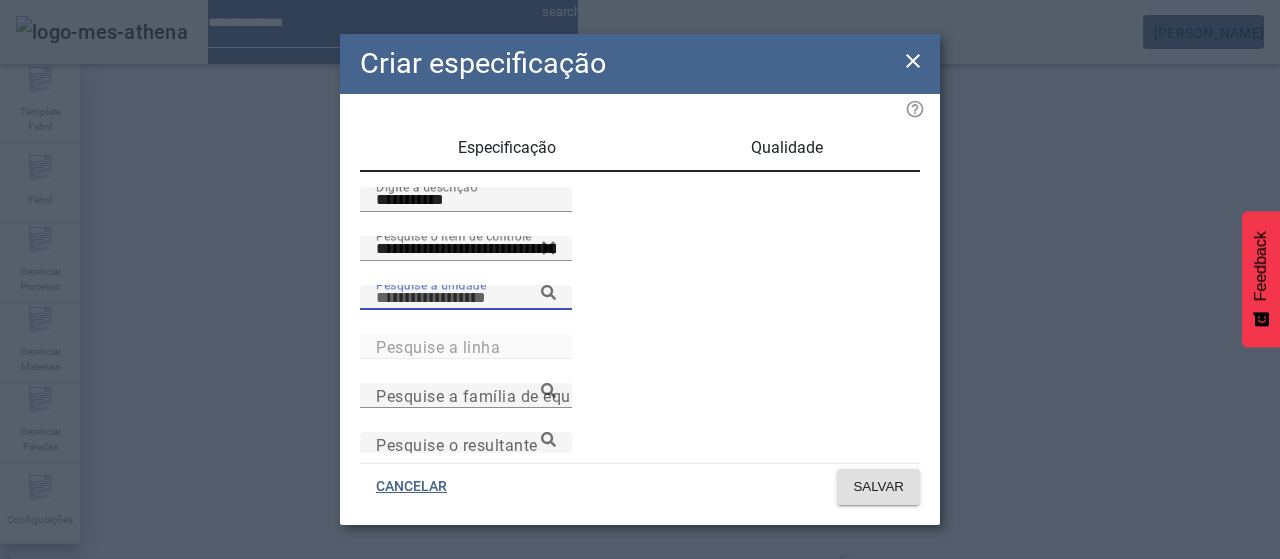 click on "Pesquise a unidade" at bounding box center [466, 298] 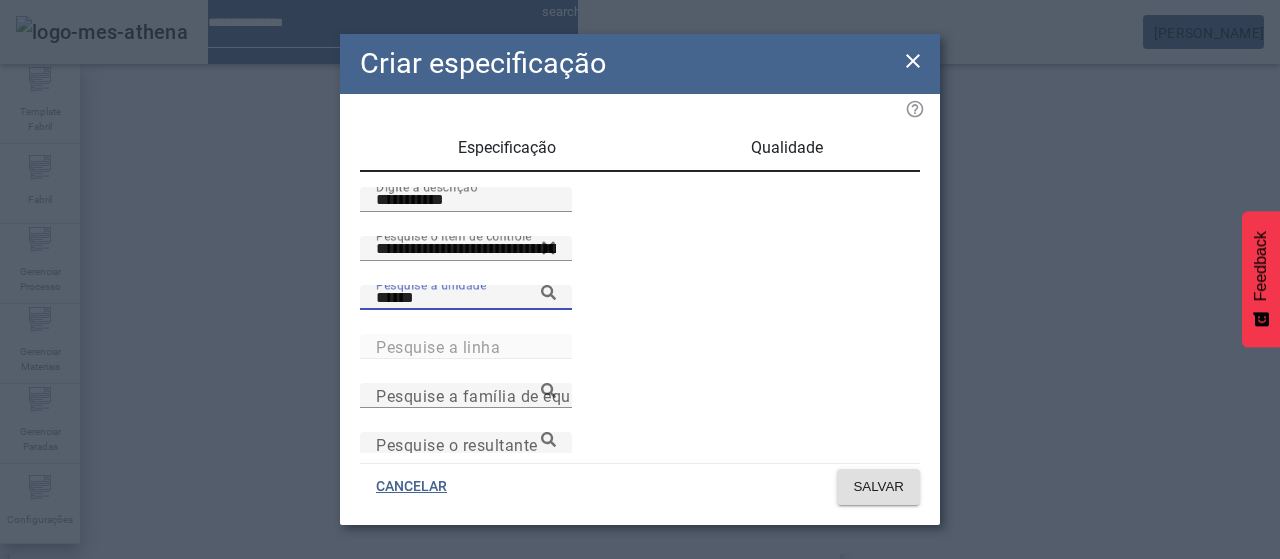 type on "******" 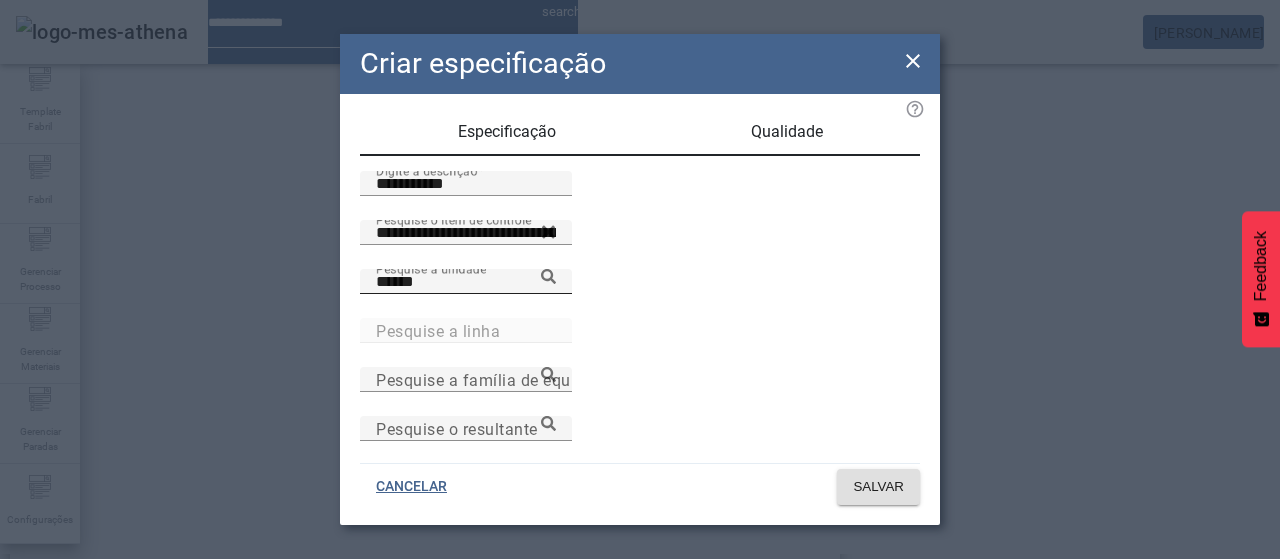 scroll, scrollTop: 206, scrollLeft: 0, axis: vertical 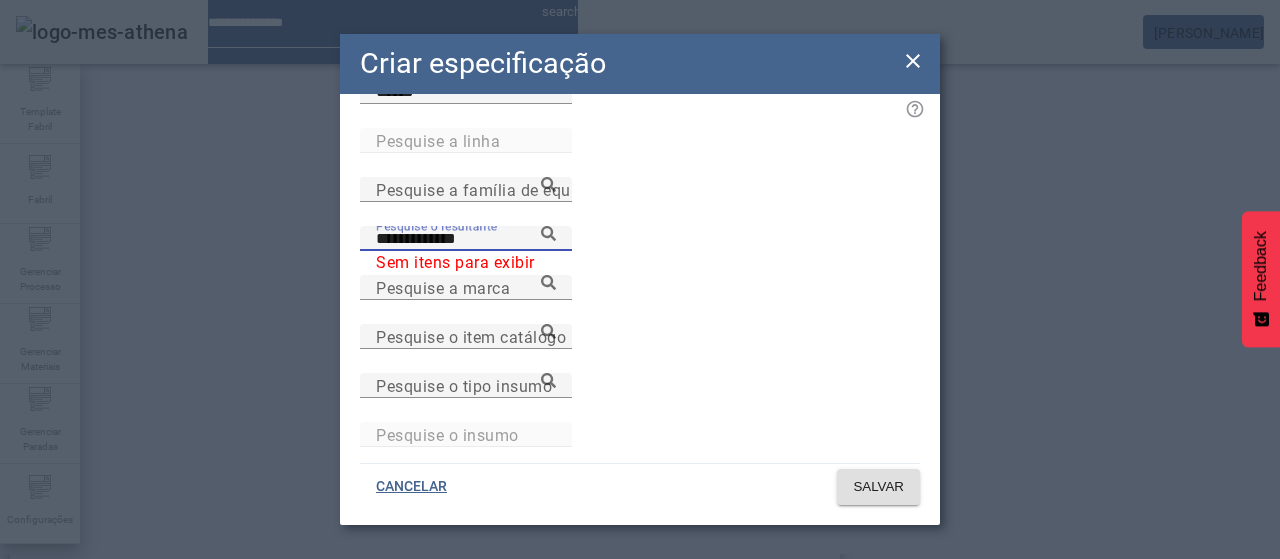 click on "**********" at bounding box center (466, 239) 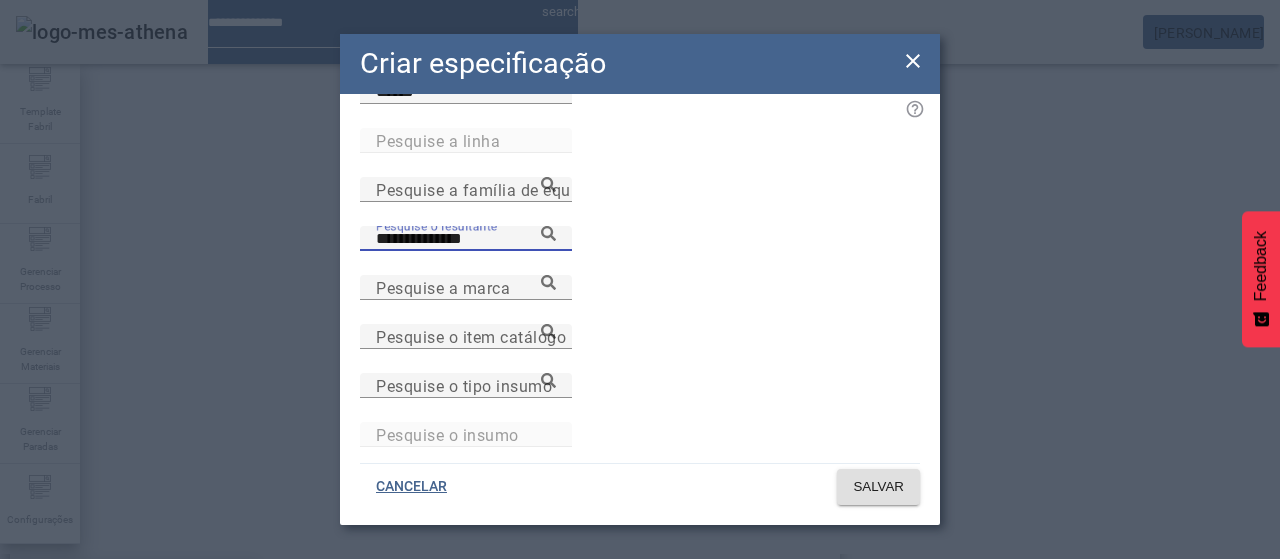 click on "Stella Artois PM 16 Propagador (Unitanque)" at bounding box center [128, 591] 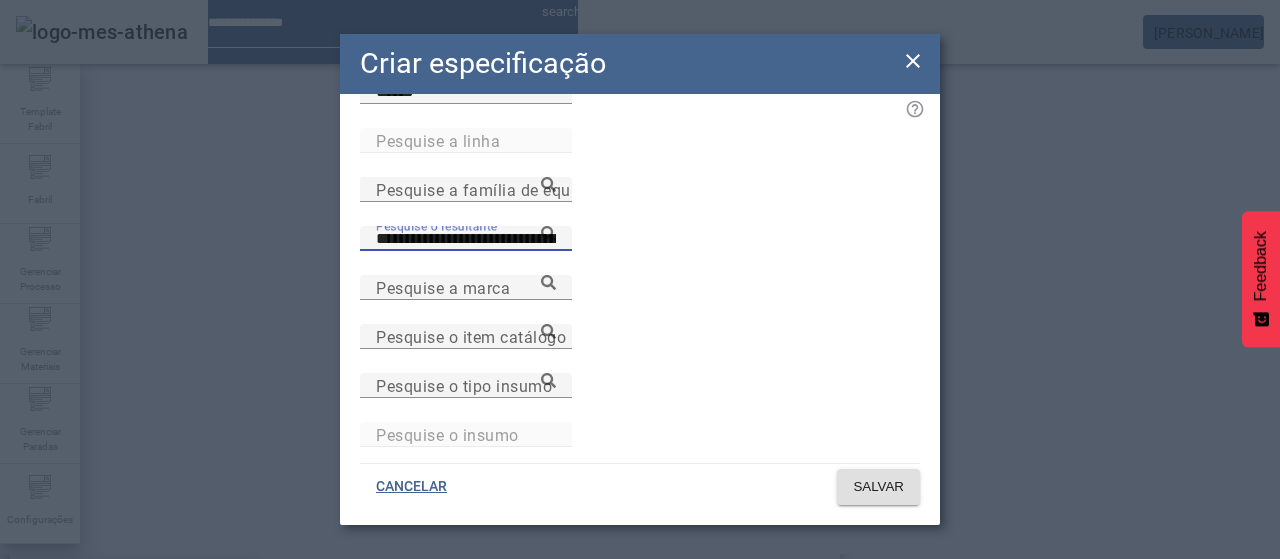 type on "**********" 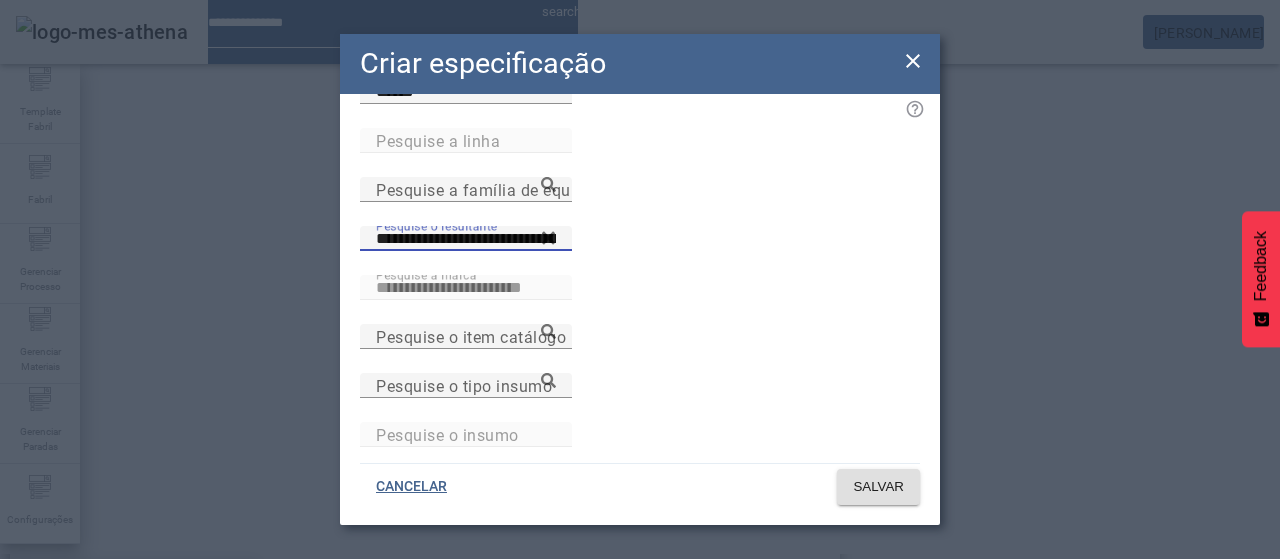 scroll, scrollTop: 0, scrollLeft: 74, axis: horizontal 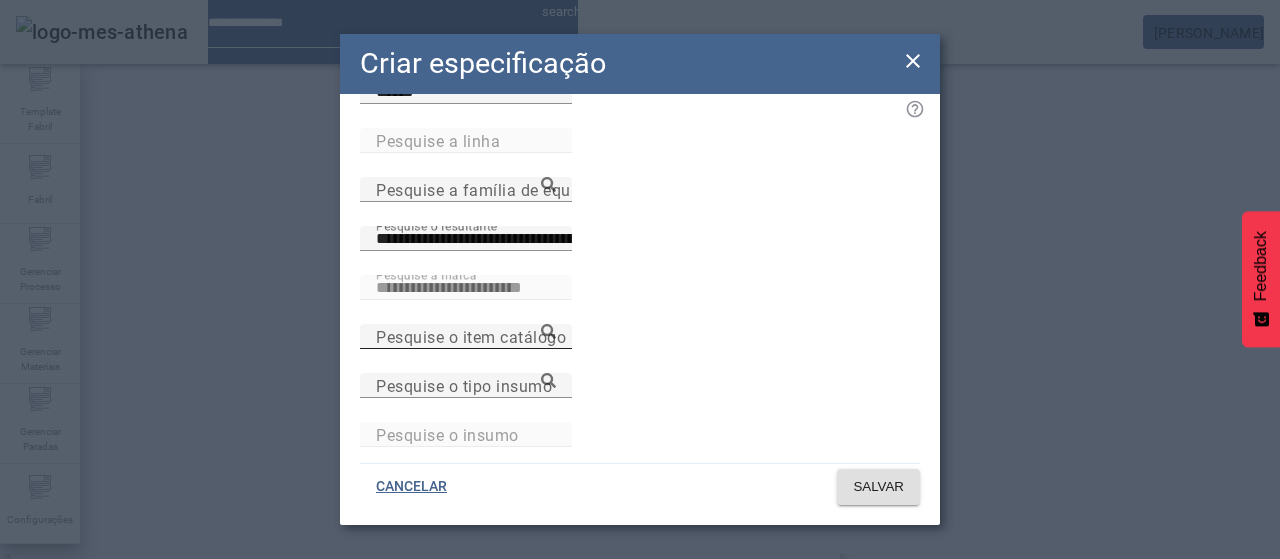 click on "Pesquise o item catálogo" at bounding box center (471, 336) 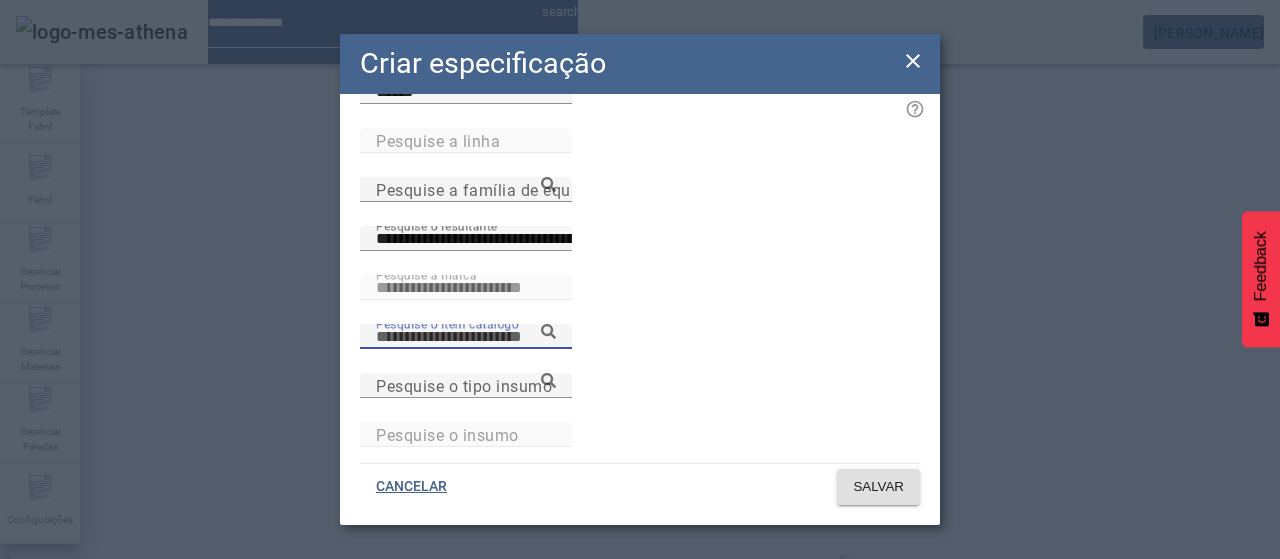 paste on "**********" 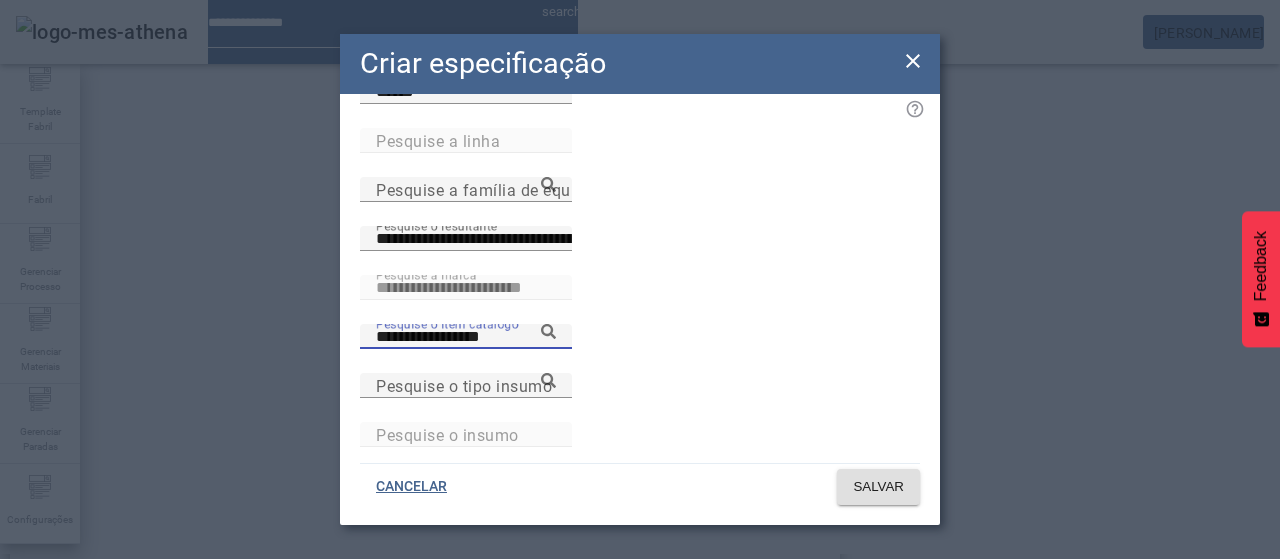 click 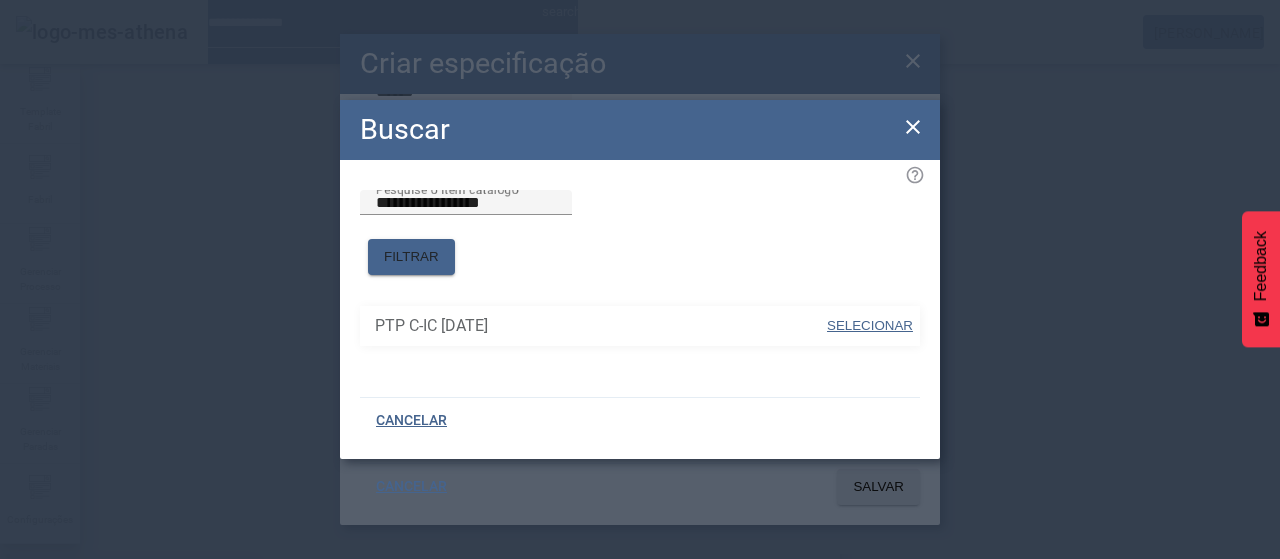click on "SELECIONAR" at bounding box center (870, 326) 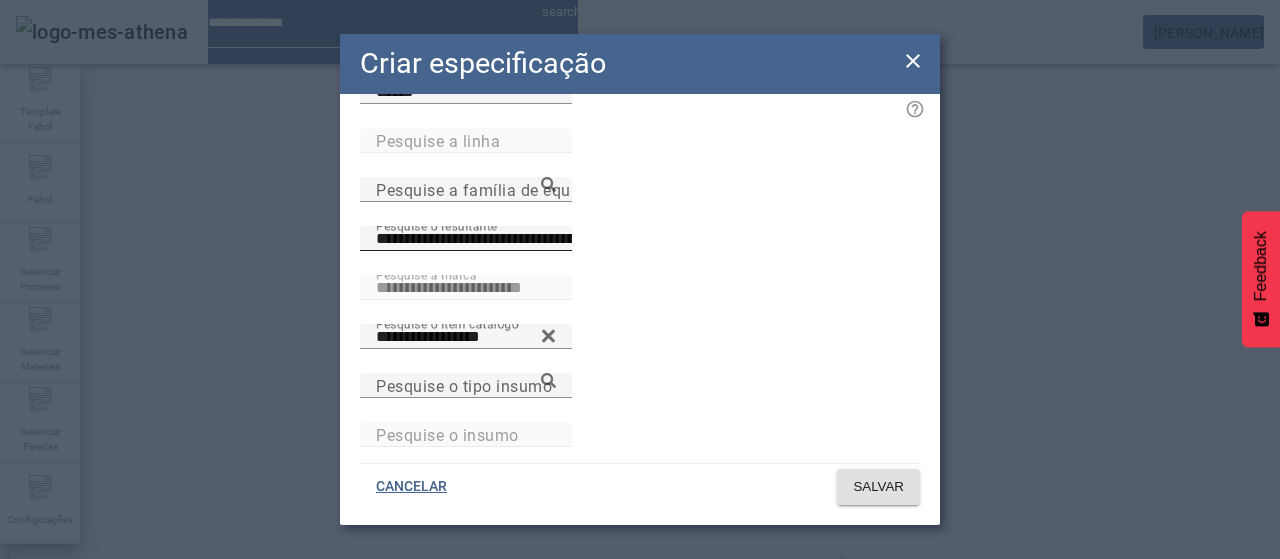 scroll, scrollTop: 0, scrollLeft: 0, axis: both 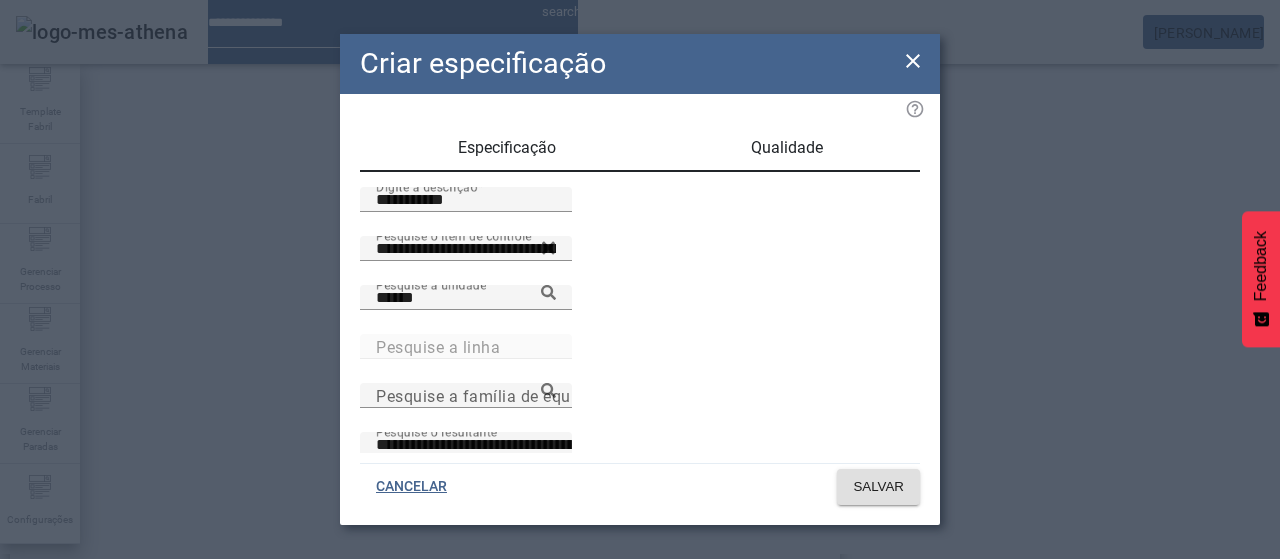 click on "Qualidade" at bounding box center [787, 148] 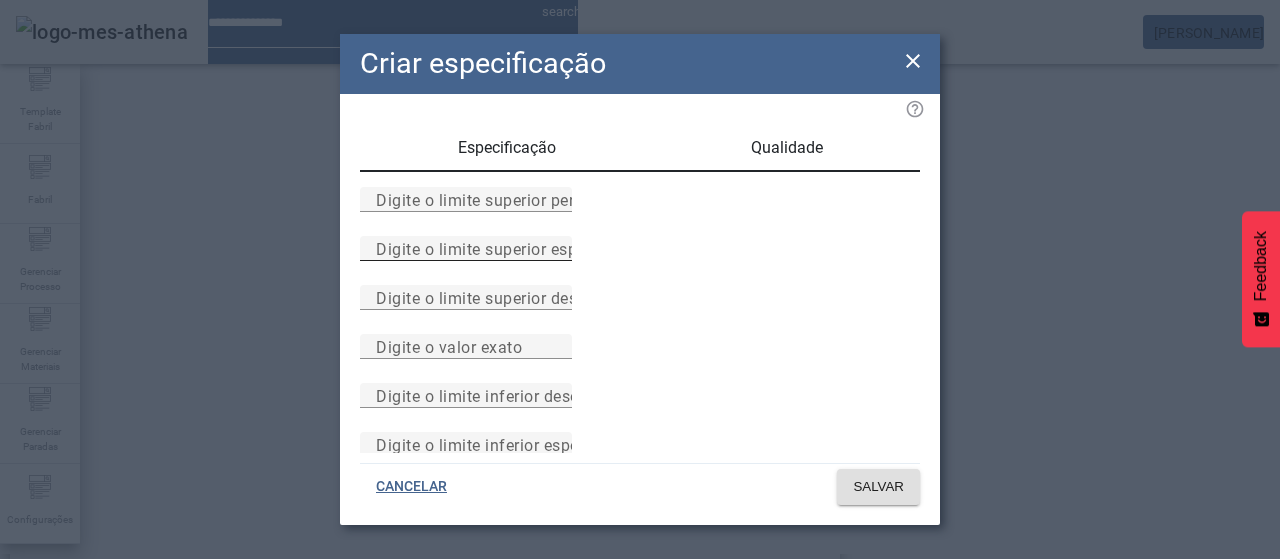click on "Digite o limite superior especificado" at bounding box center [511, 248] 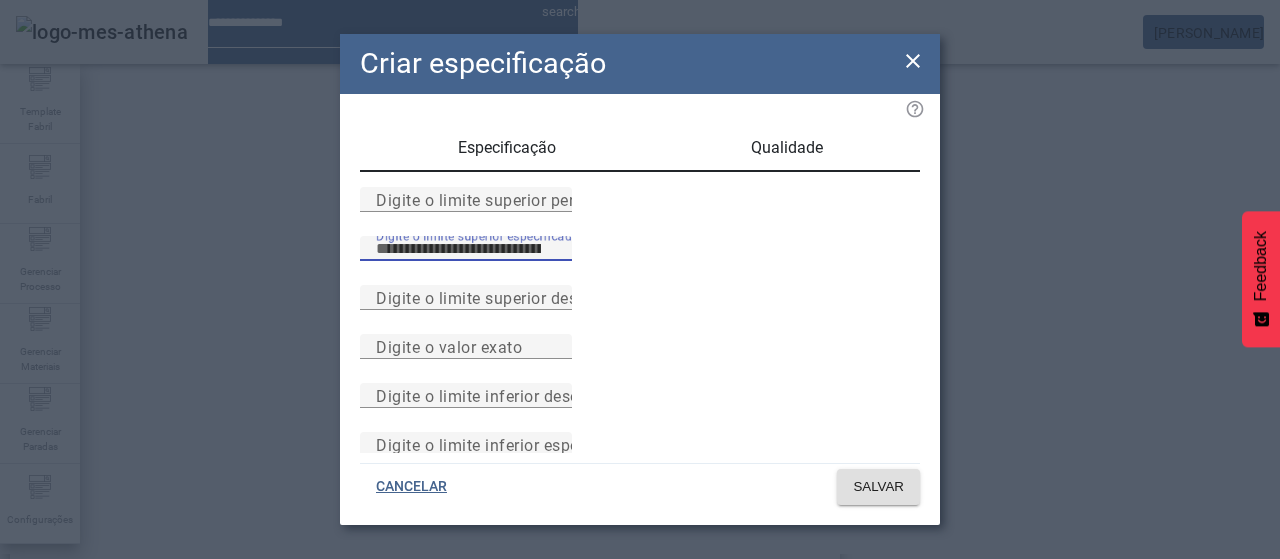 type on "****" 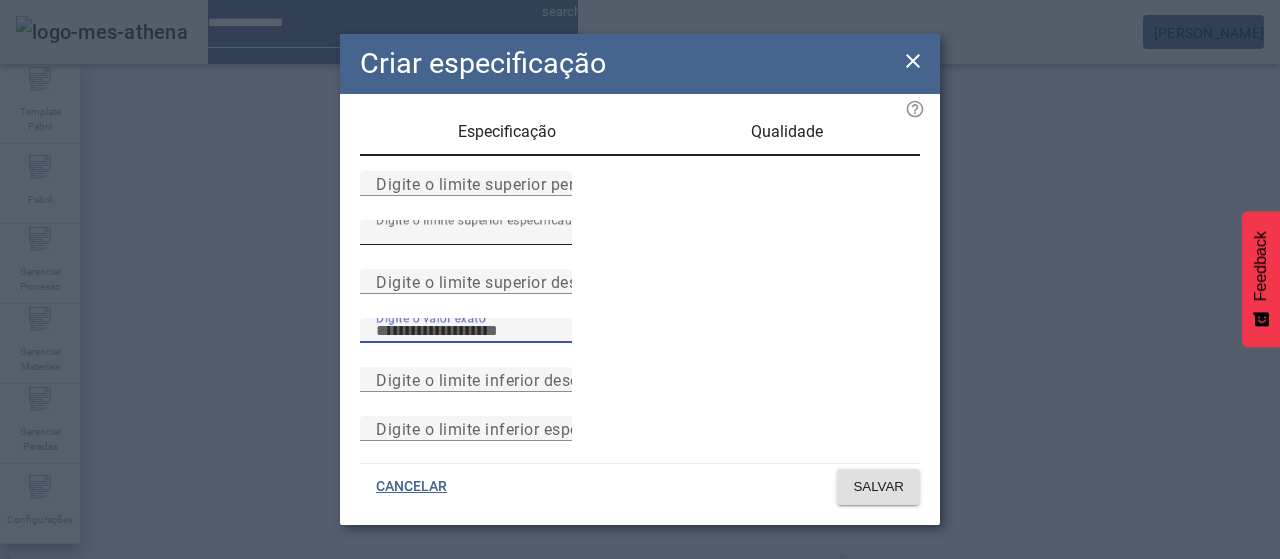 scroll, scrollTop: 261, scrollLeft: 0, axis: vertical 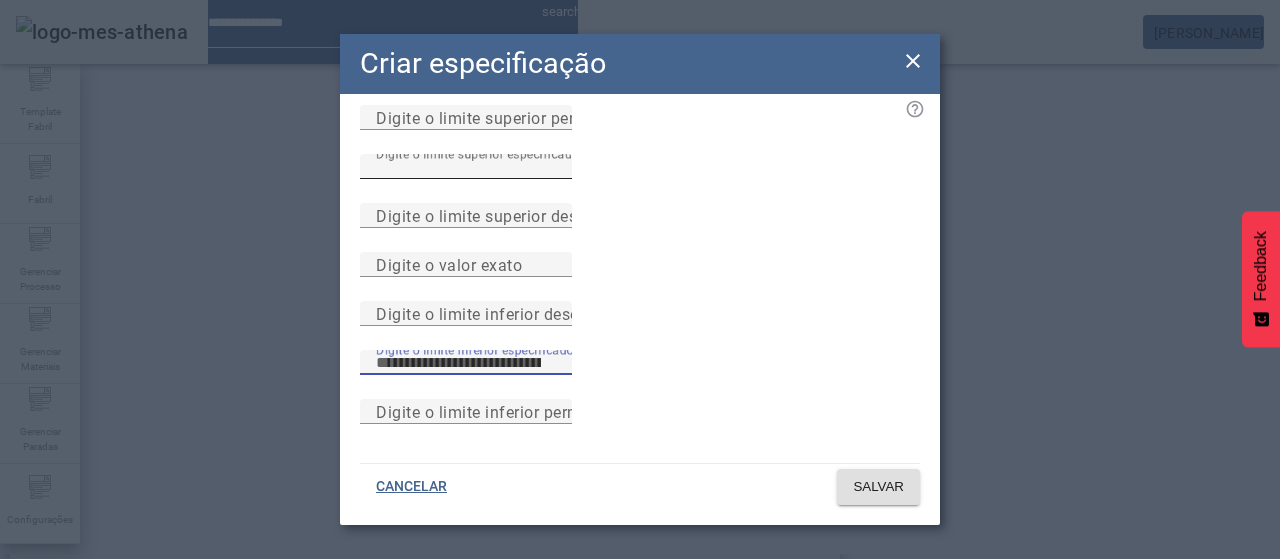type on "***" 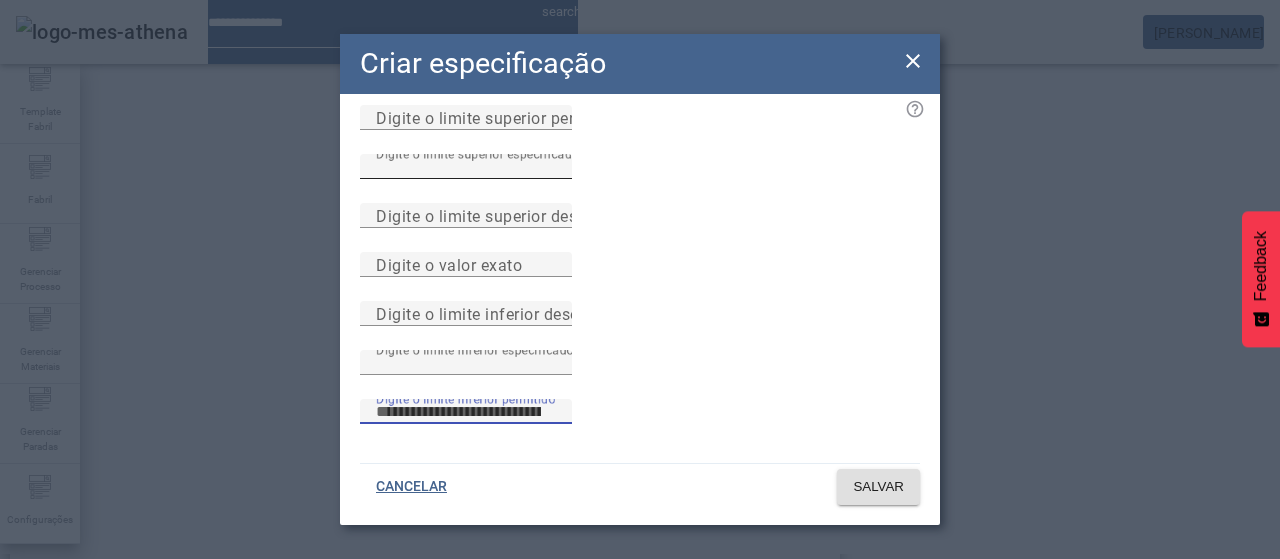 type 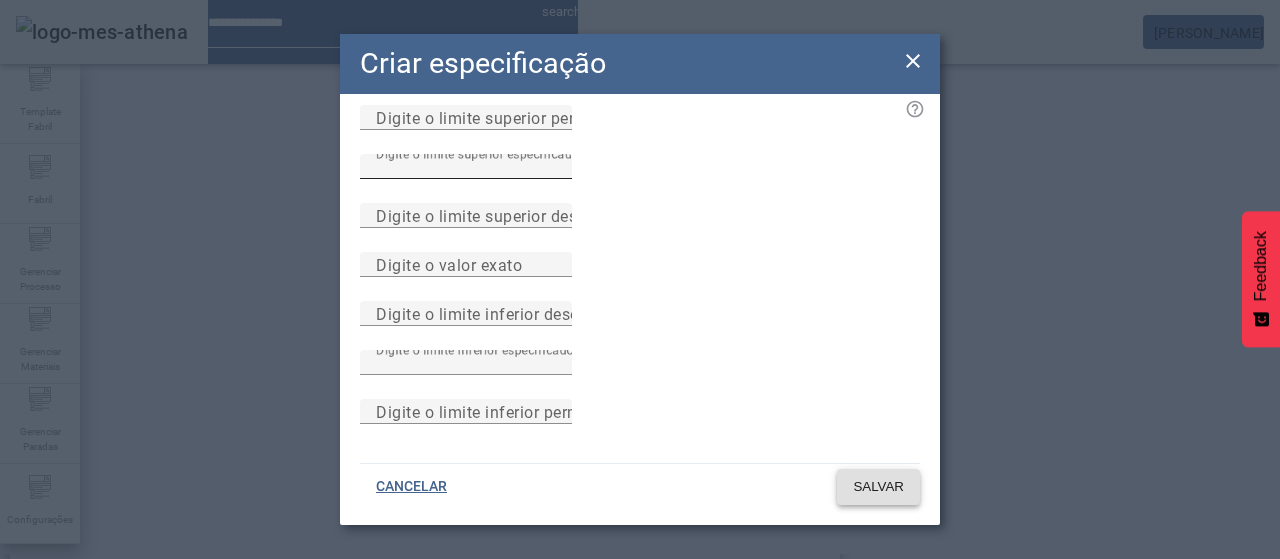 type 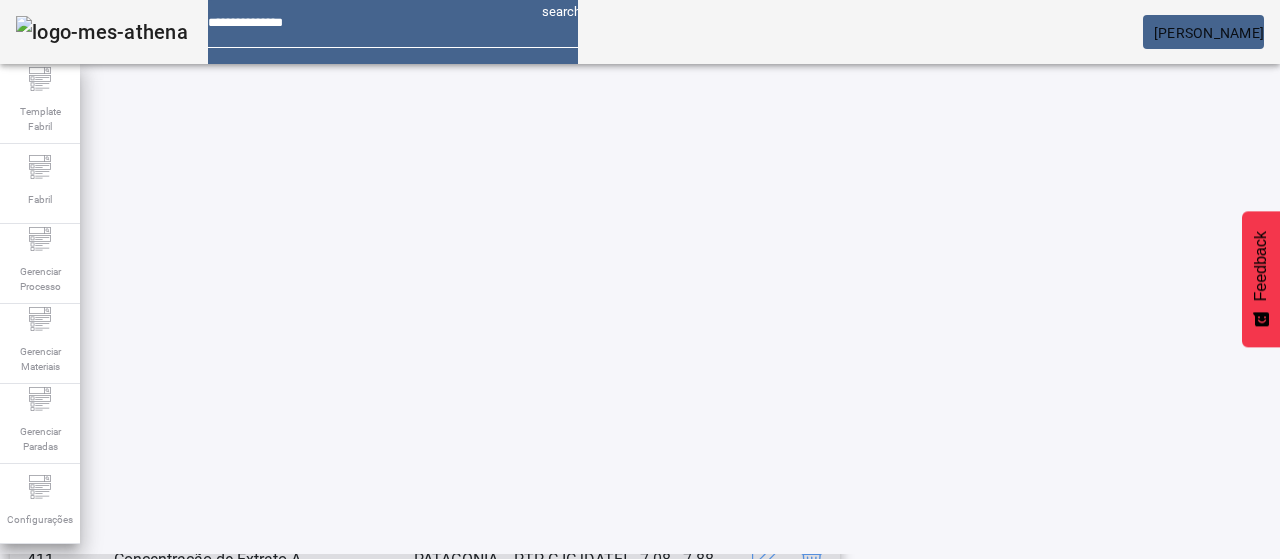 scroll, scrollTop: 223, scrollLeft: 0, axis: vertical 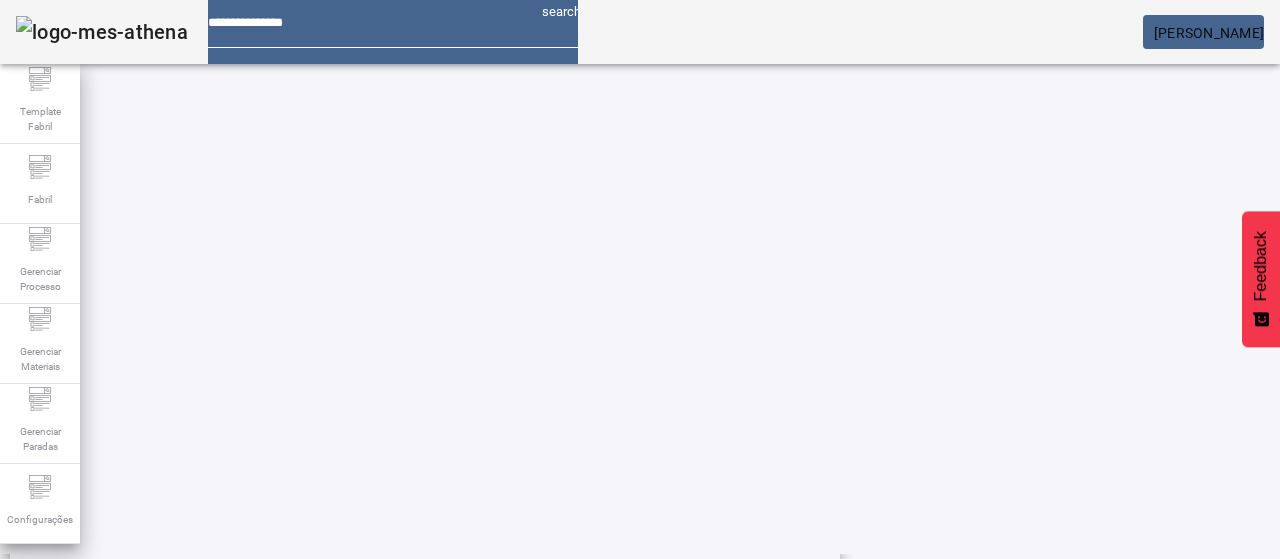 drag, startPoint x: 770, startPoint y: 431, endPoint x: 744, endPoint y: 414, distance: 31.06445 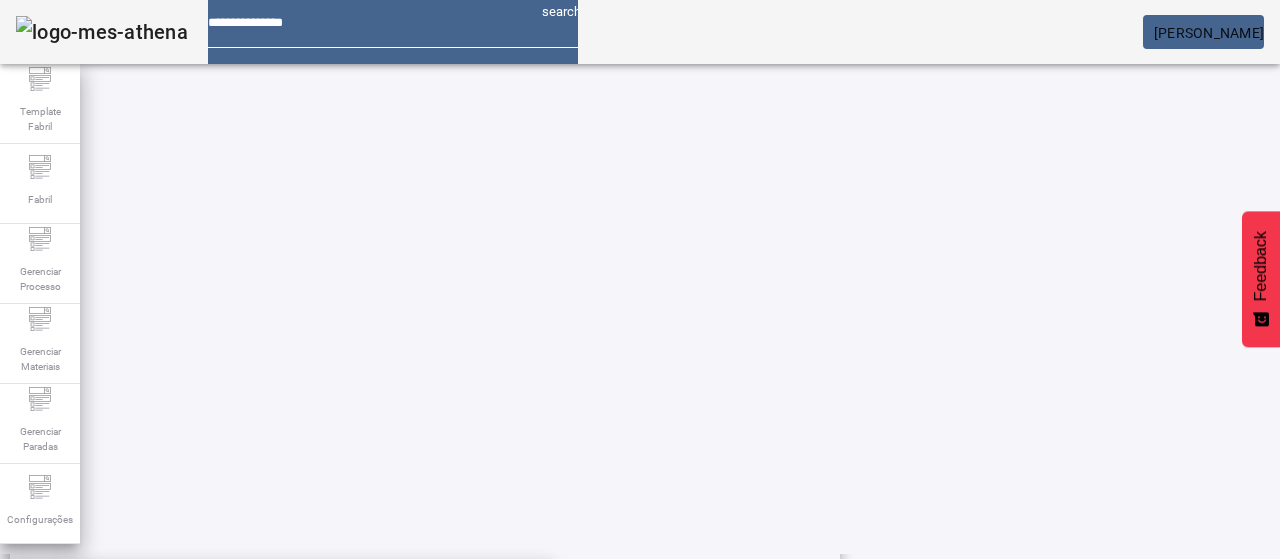paste on "**********" 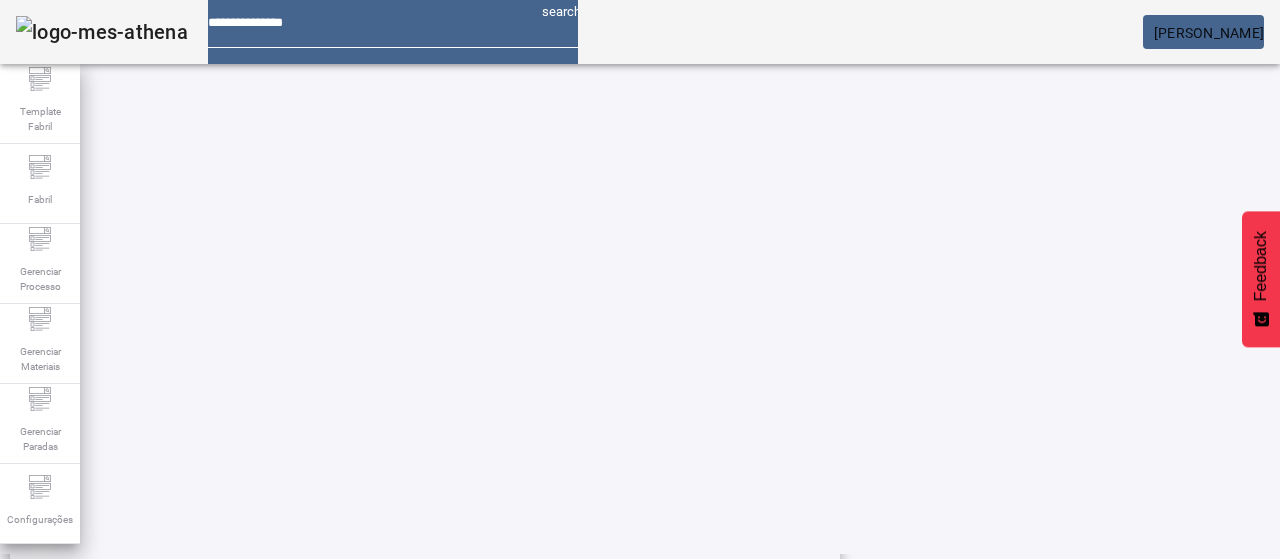 click 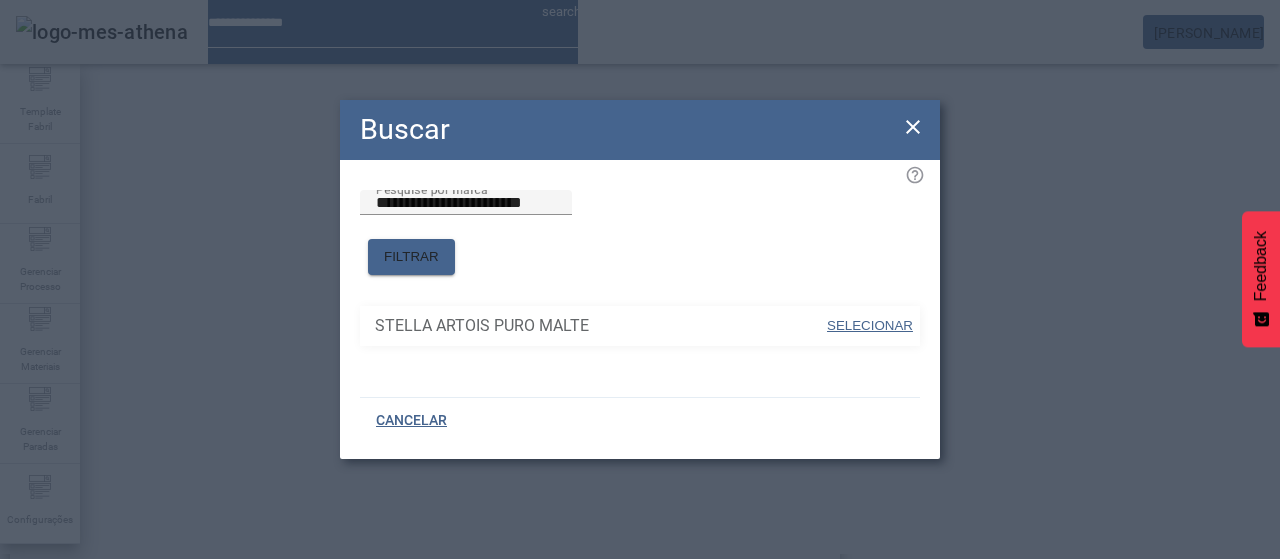 drag, startPoint x: 874, startPoint y: 321, endPoint x: 946, endPoint y: 295, distance: 76.55064 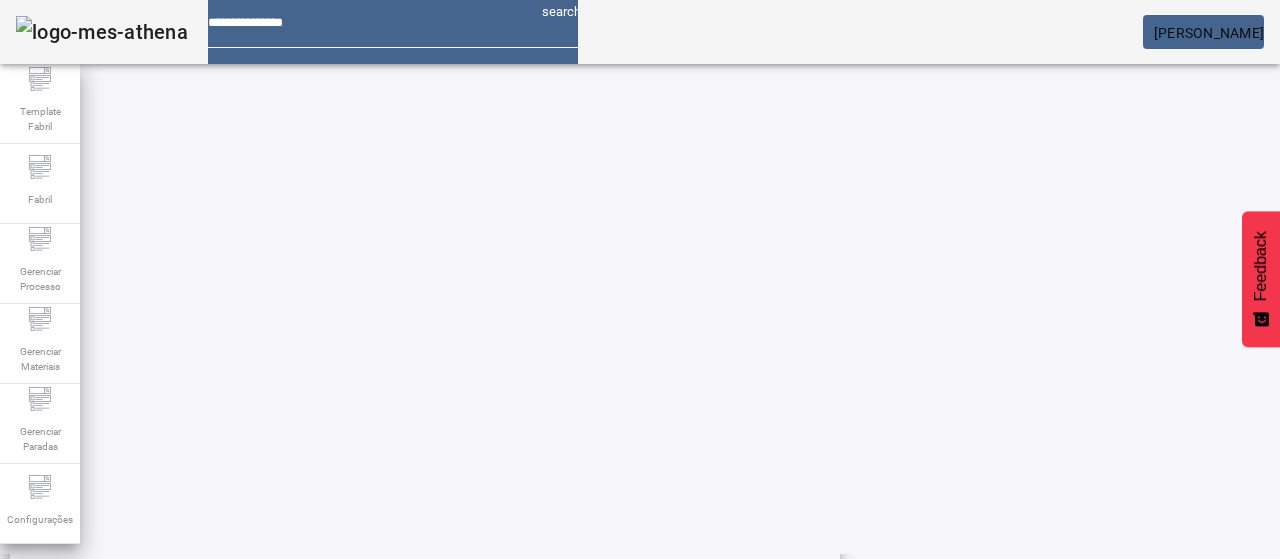 click on "FILTRAR" 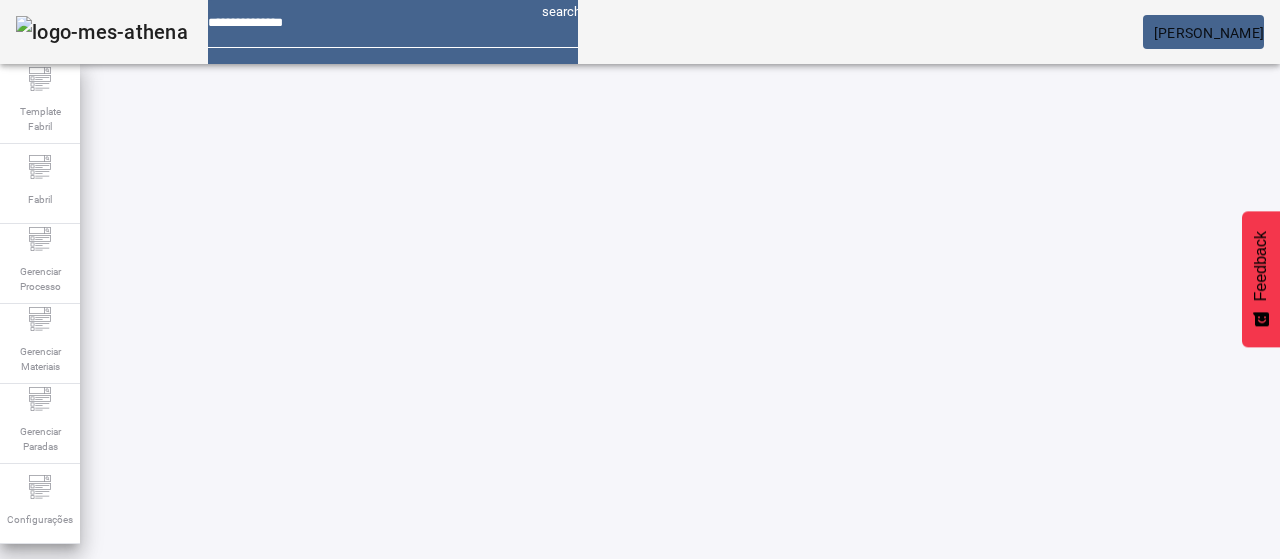 scroll, scrollTop: 0, scrollLeft: 0, axis: both 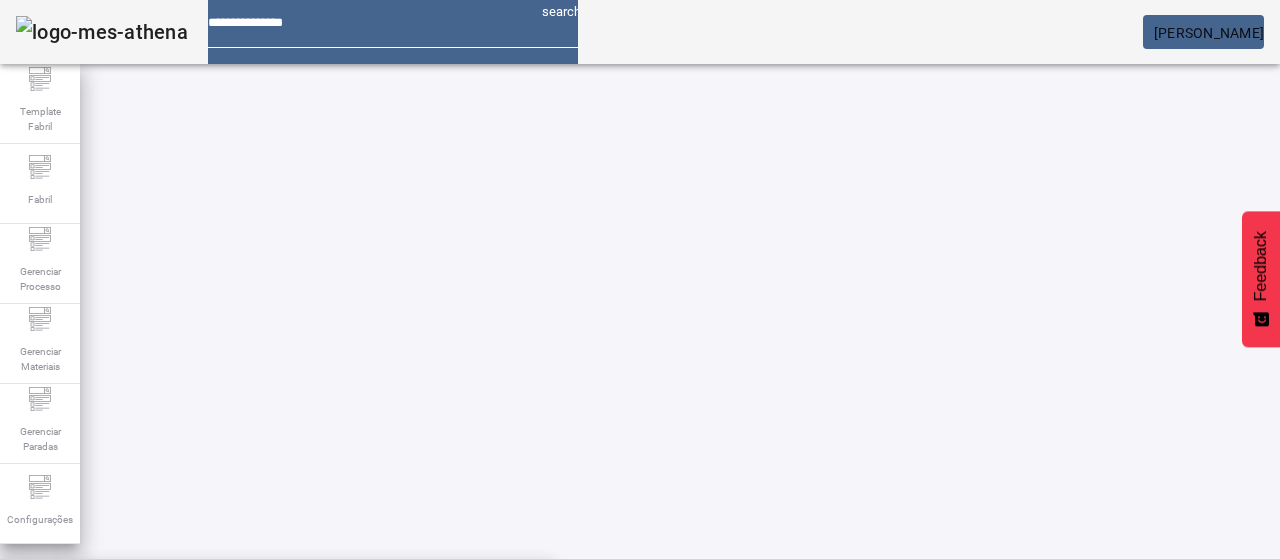 click on "FILTRAR" 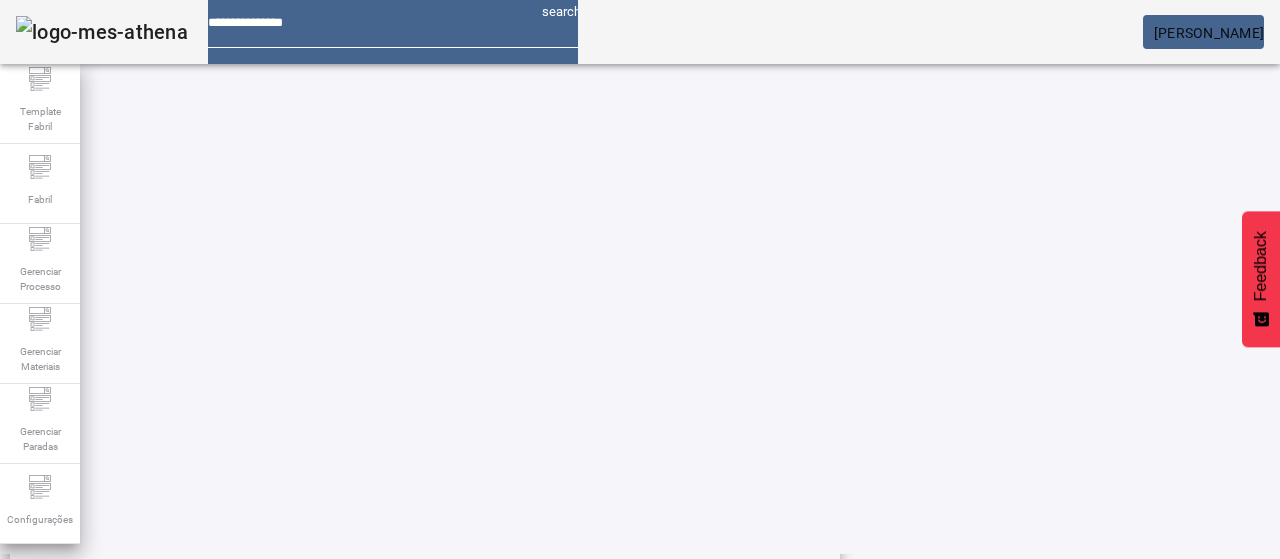 scroll, scrollTop: 696, scrollLeft: 0, axis: vertical 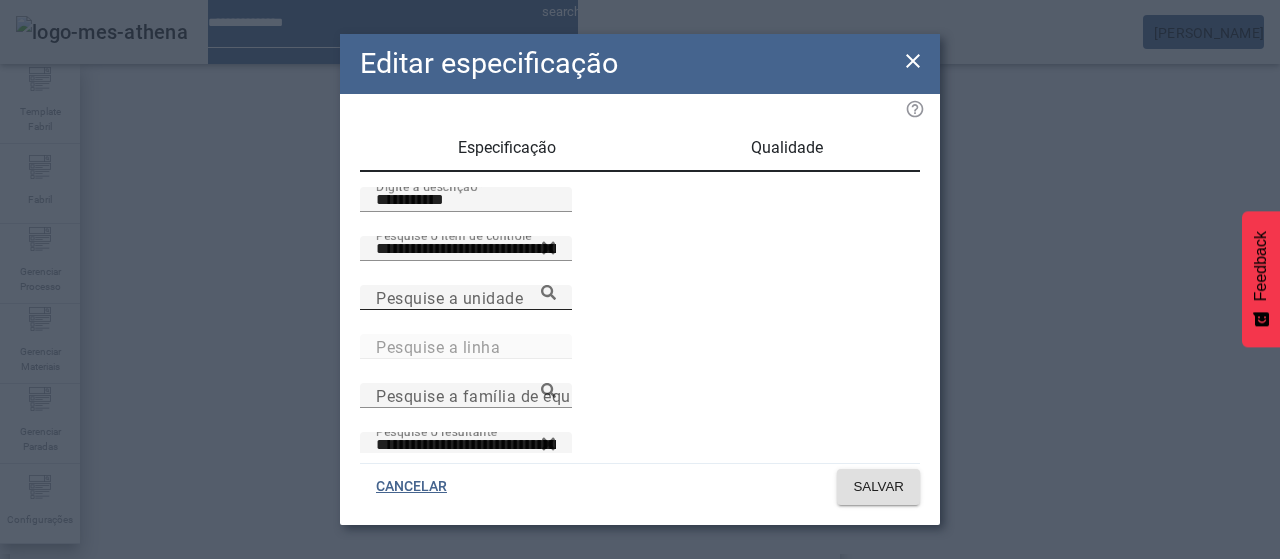 click on "Pesquise a unidade" at bounding box center (449, 297) 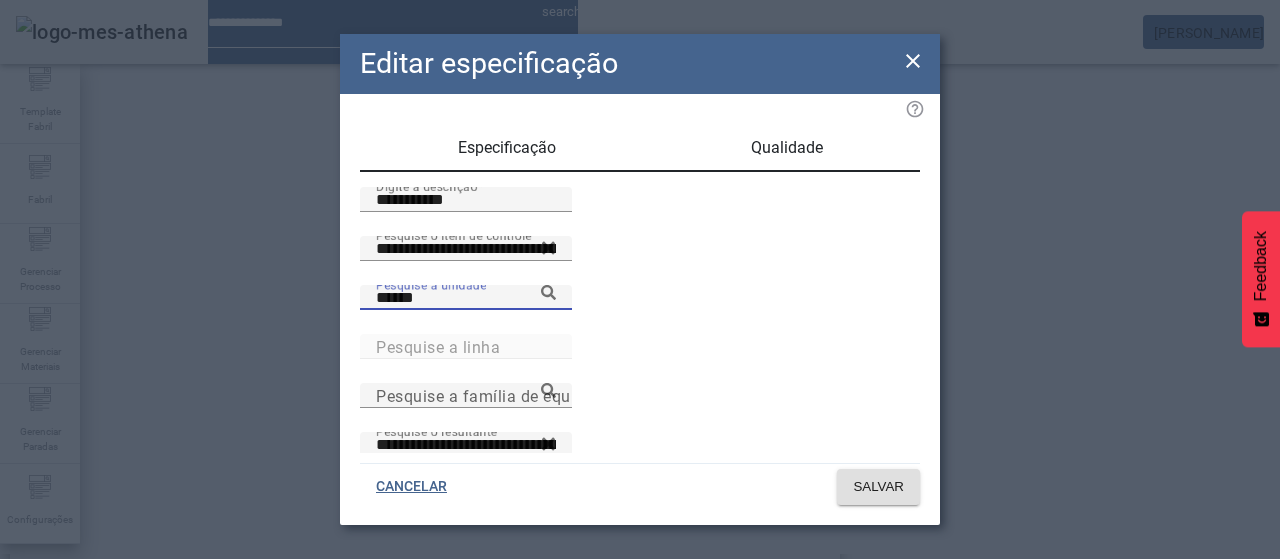 click 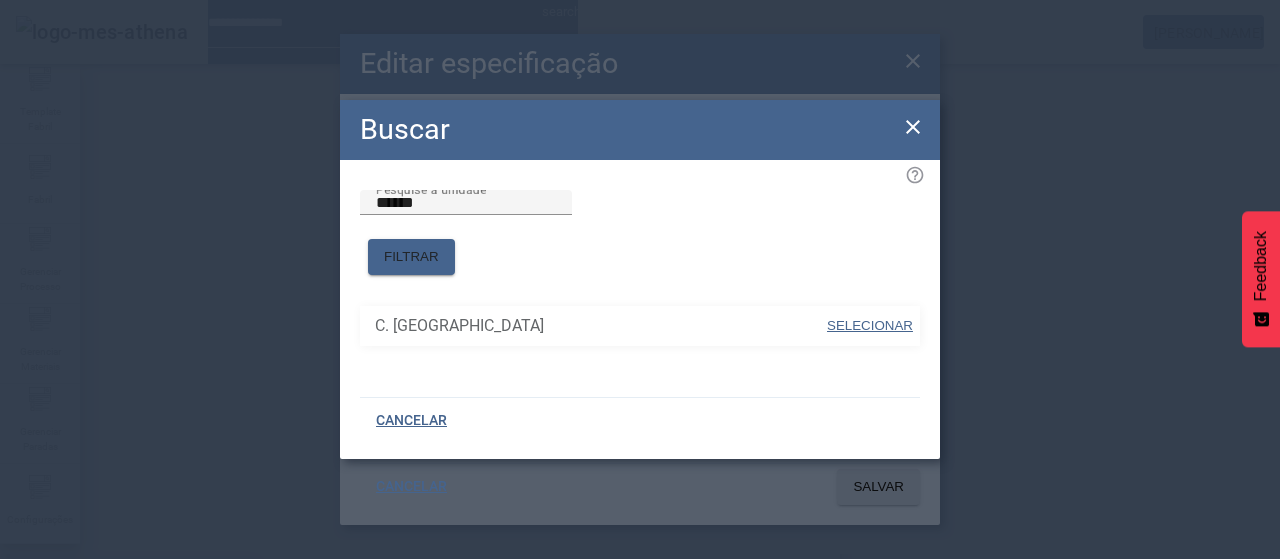 click on "SELECIONAR" at bounding box center [870, 326] 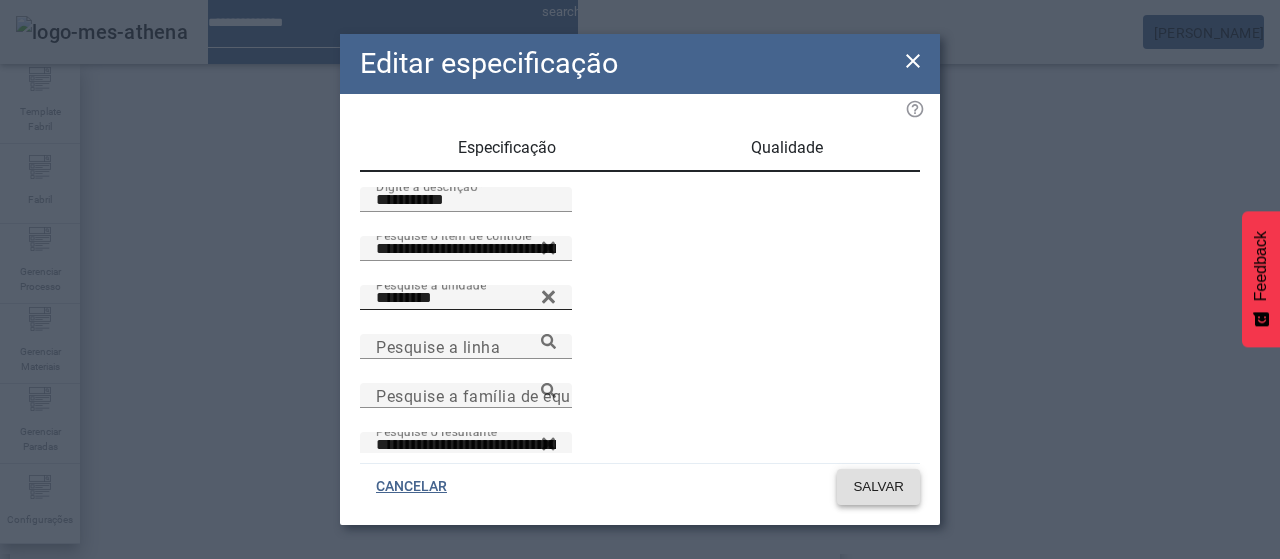 click on "SALVAR" 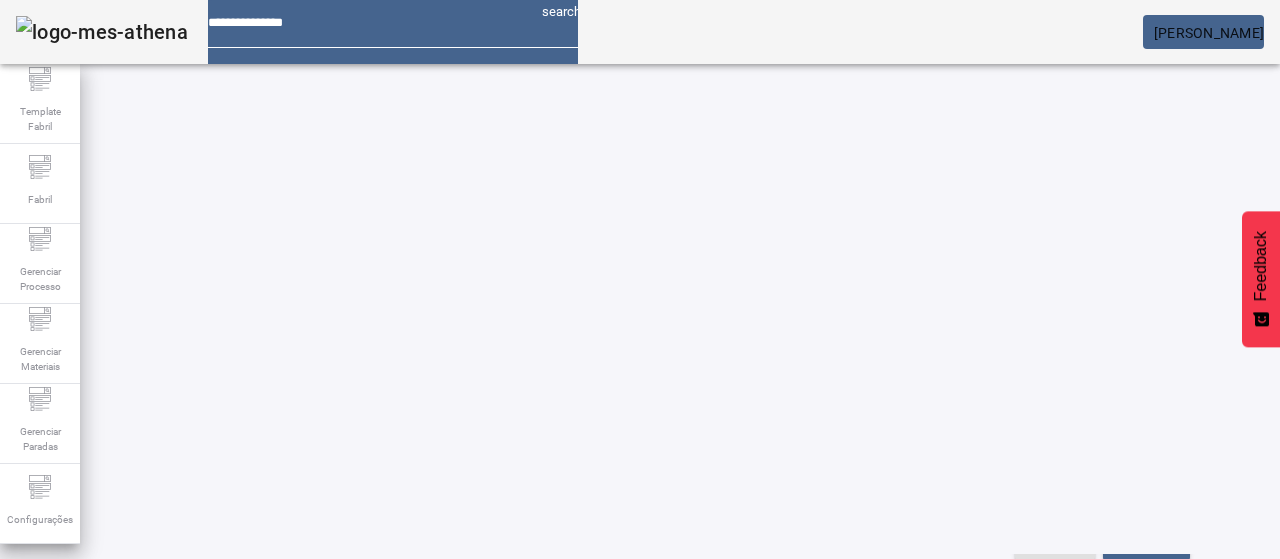 scroll, scrollTop: 0, scrollLeft: 0, axis: both 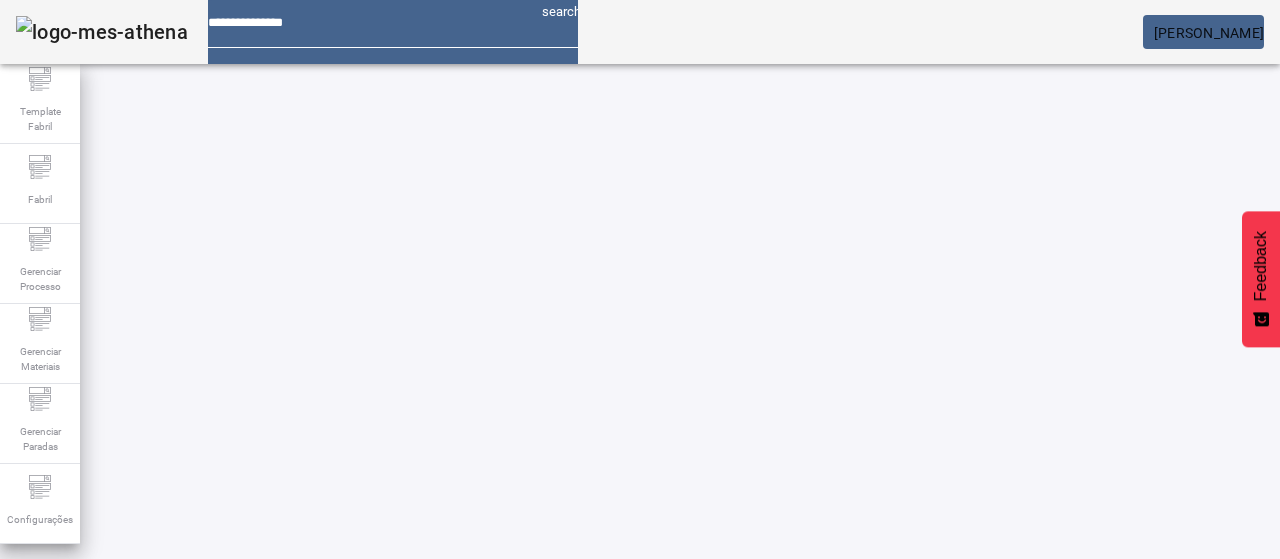 click on "Pesquise por unidade" at bounding box center (743, 600) 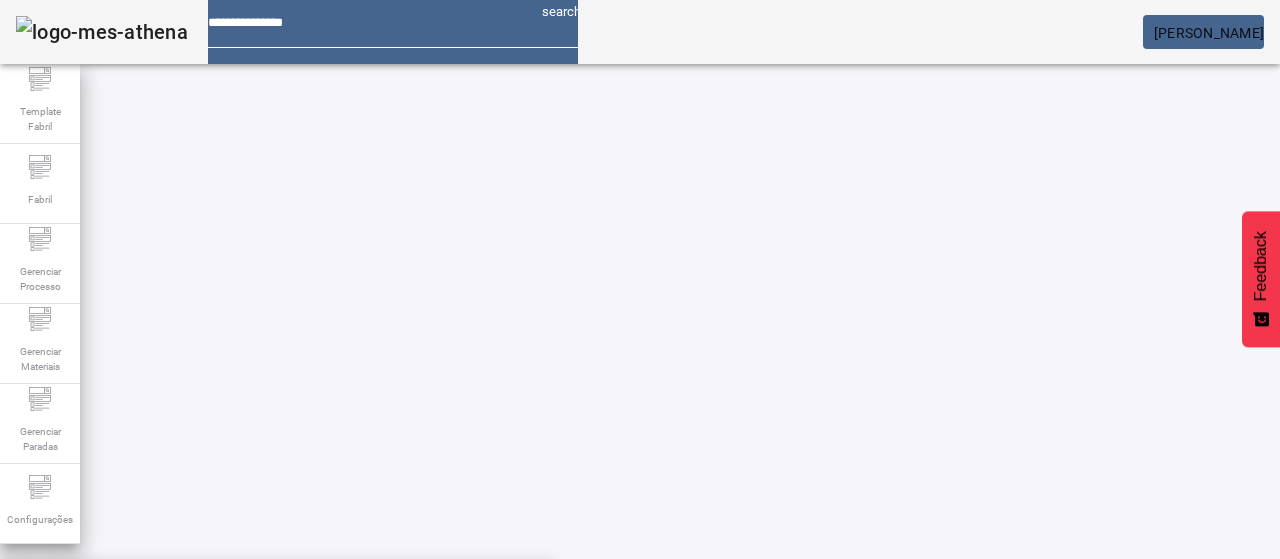 drag, startPoint x: 1157, startPoint y: 284, endPoint x: 1173, endPoint y: 425, distance: 141.90489 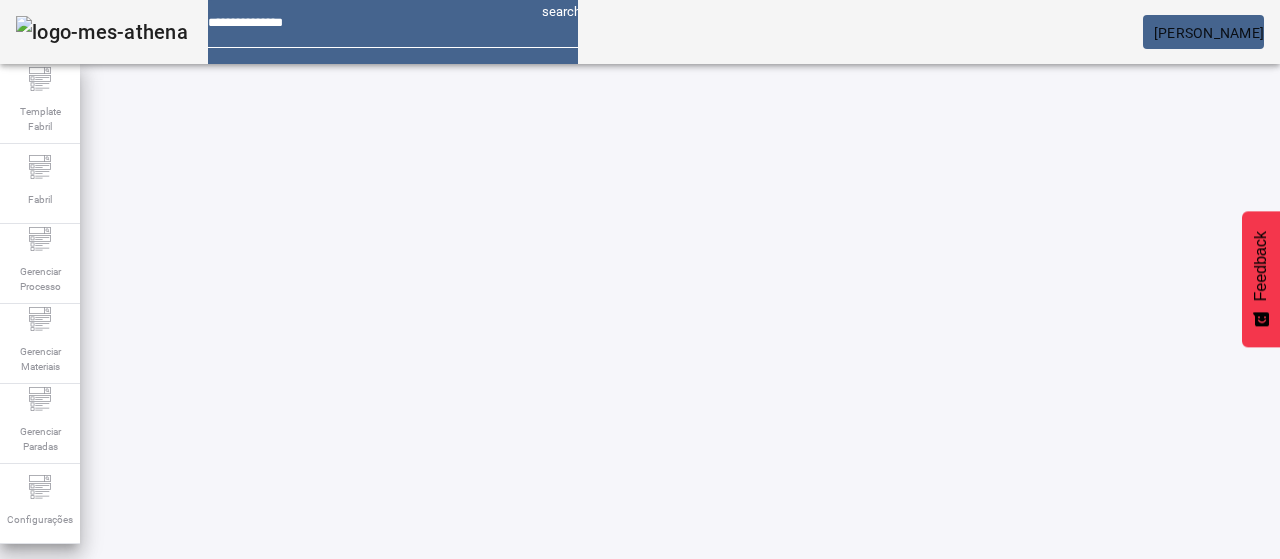 click on "FILTRAR" 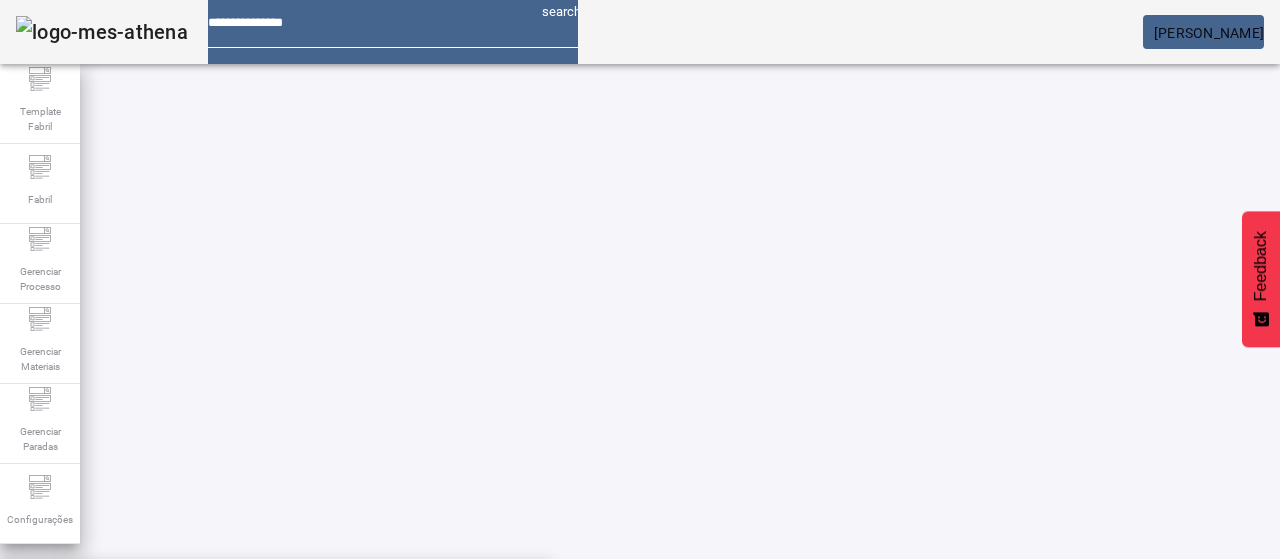 click on "Concentração de Extrato Aparente a 72h-Sala 2" at bounding box center [194, 687] 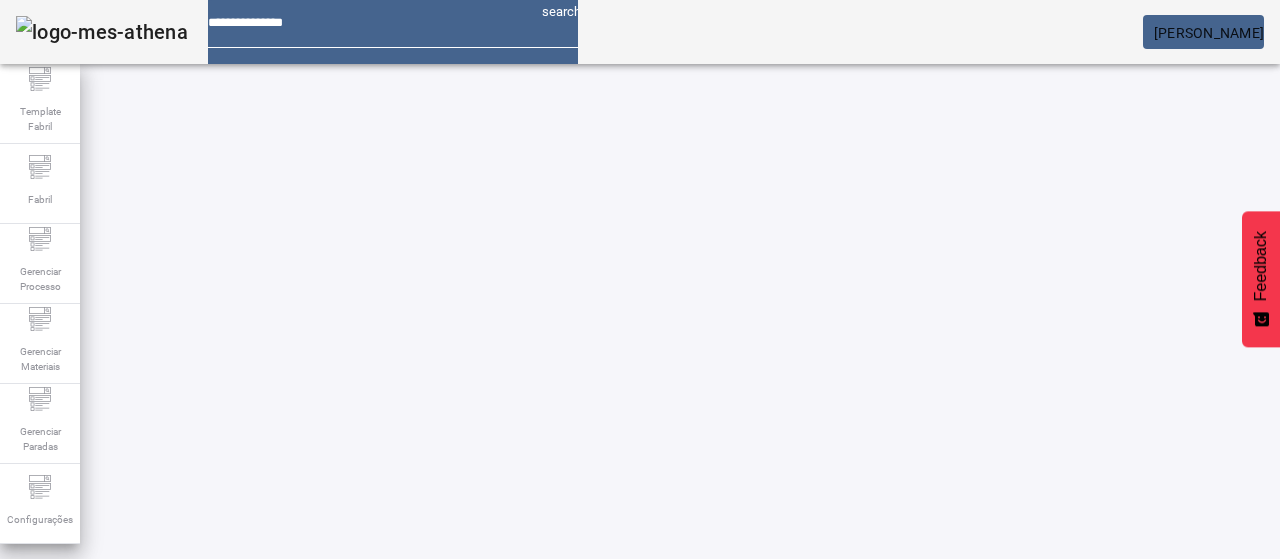 click on "FILTRAR" 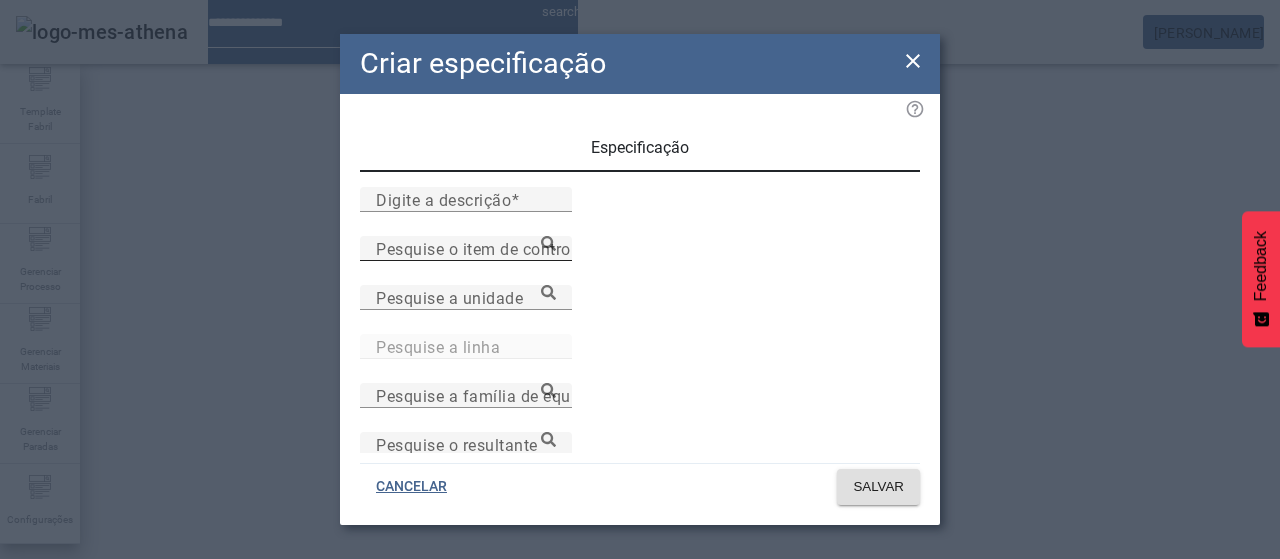 click on "Pesquise o item de controle" at bounding box center [480, 248] 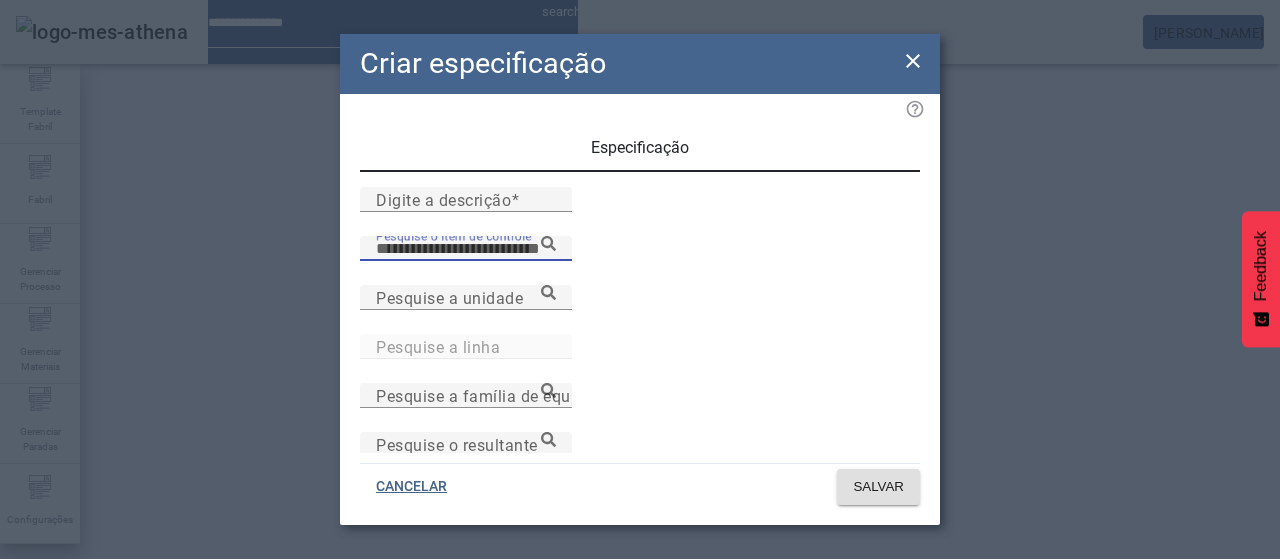 paste on "**********" 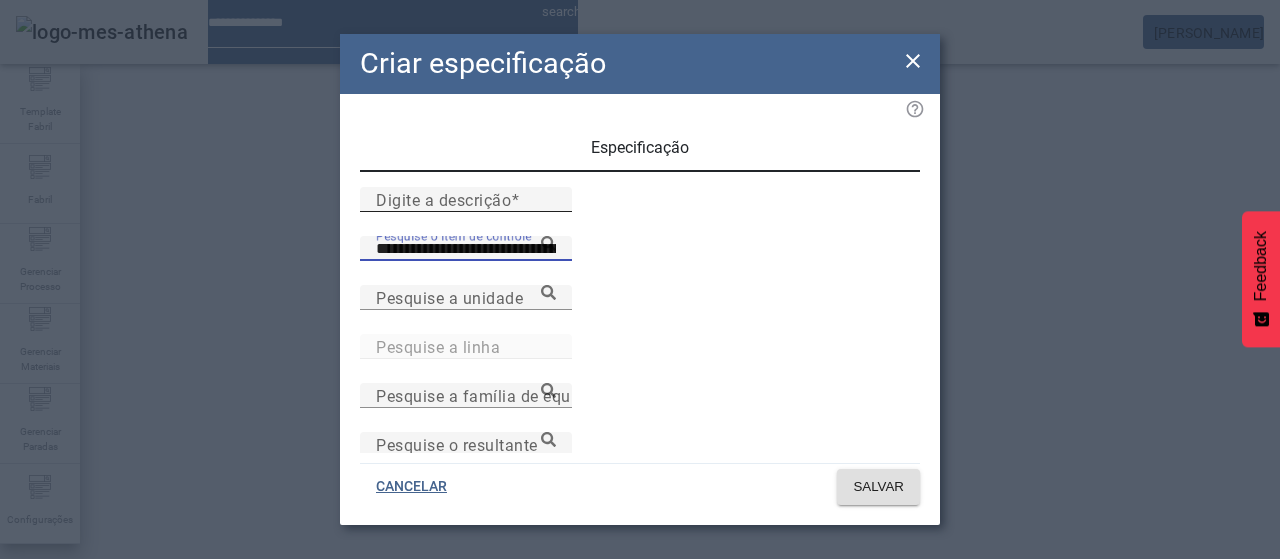 type on "**********" 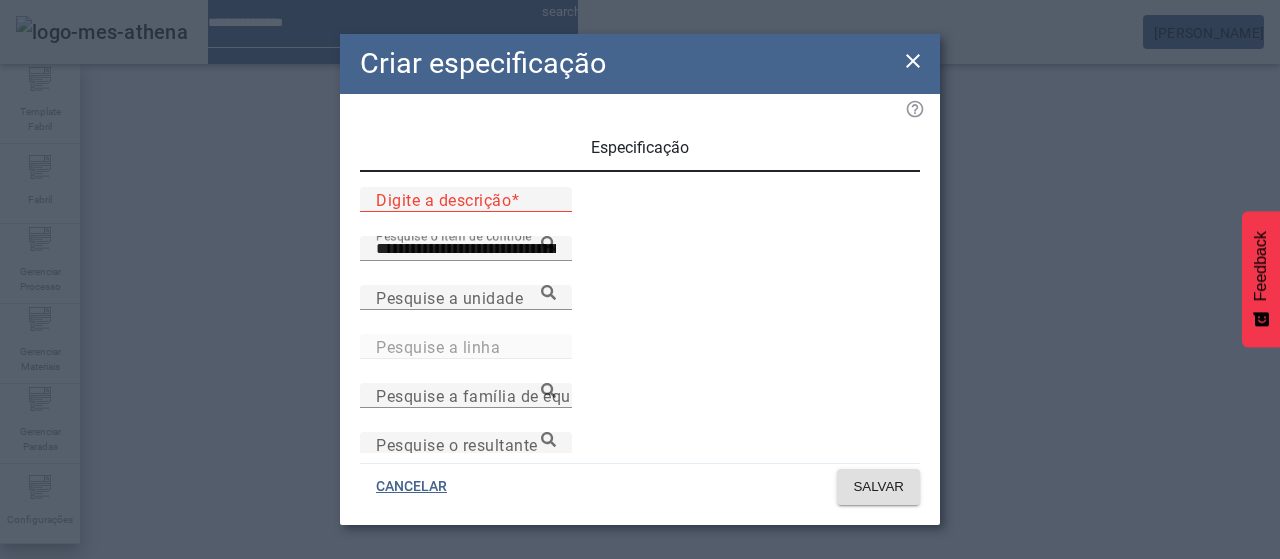 paste on "**********" 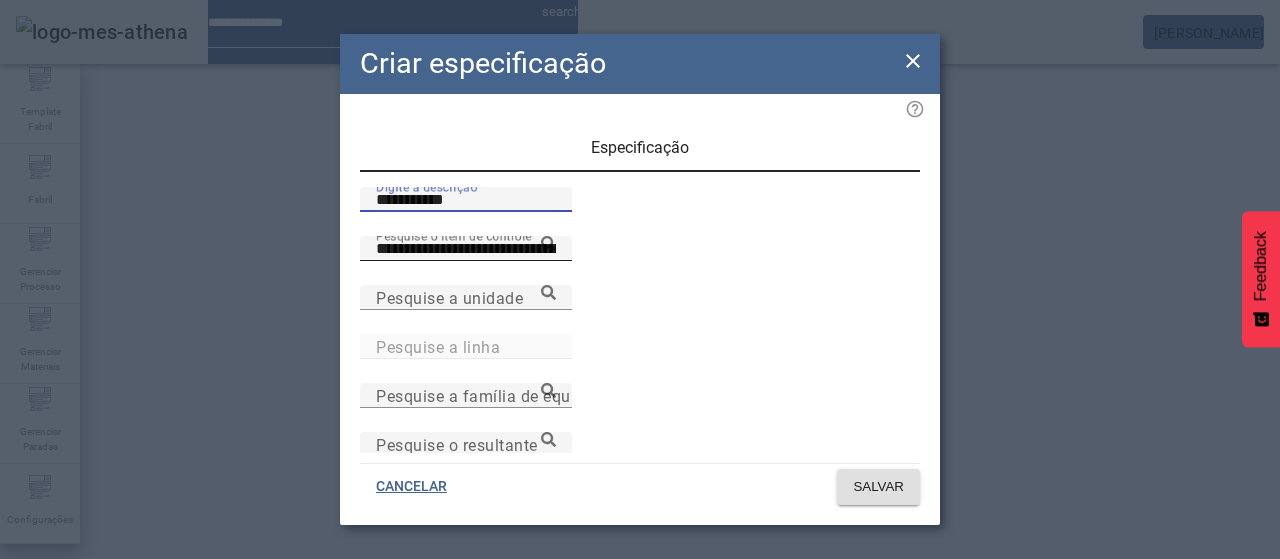 type on "**********" 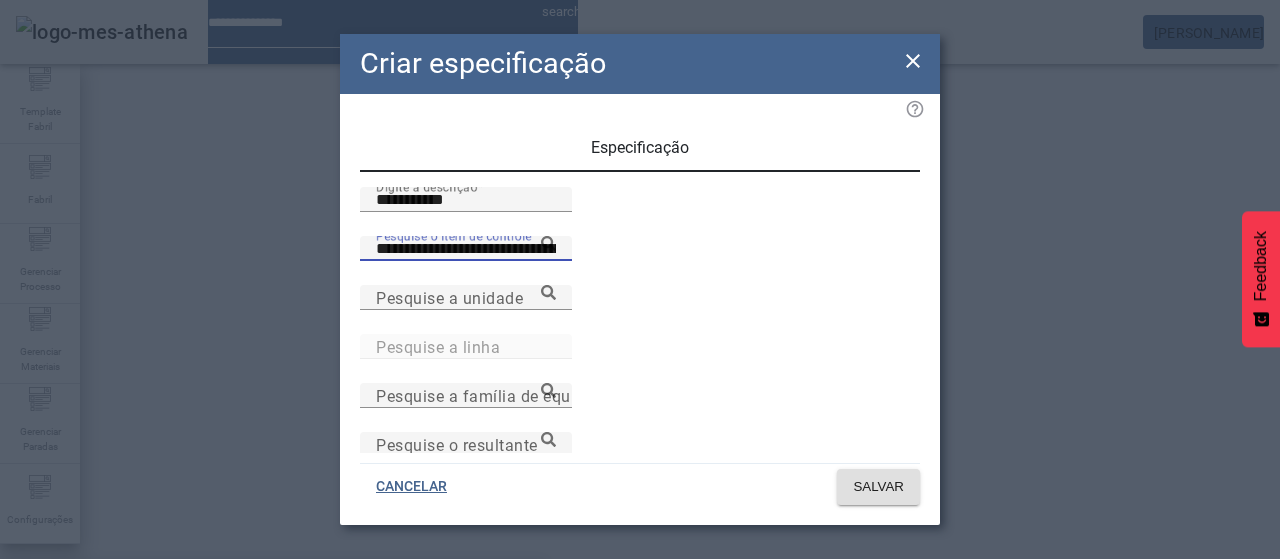 click on "**********" at bounding box center [466, 249] 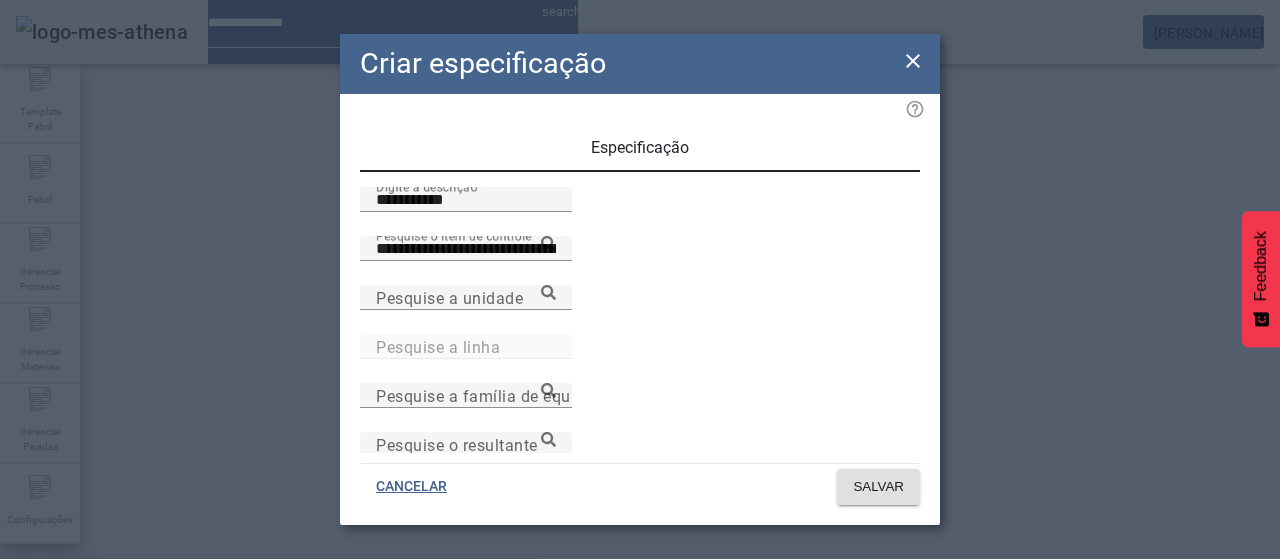 drag, startPoint x: 638, startPoint y: 347, endPoint x: 618, endPoint y: 354, distance: 21.189621 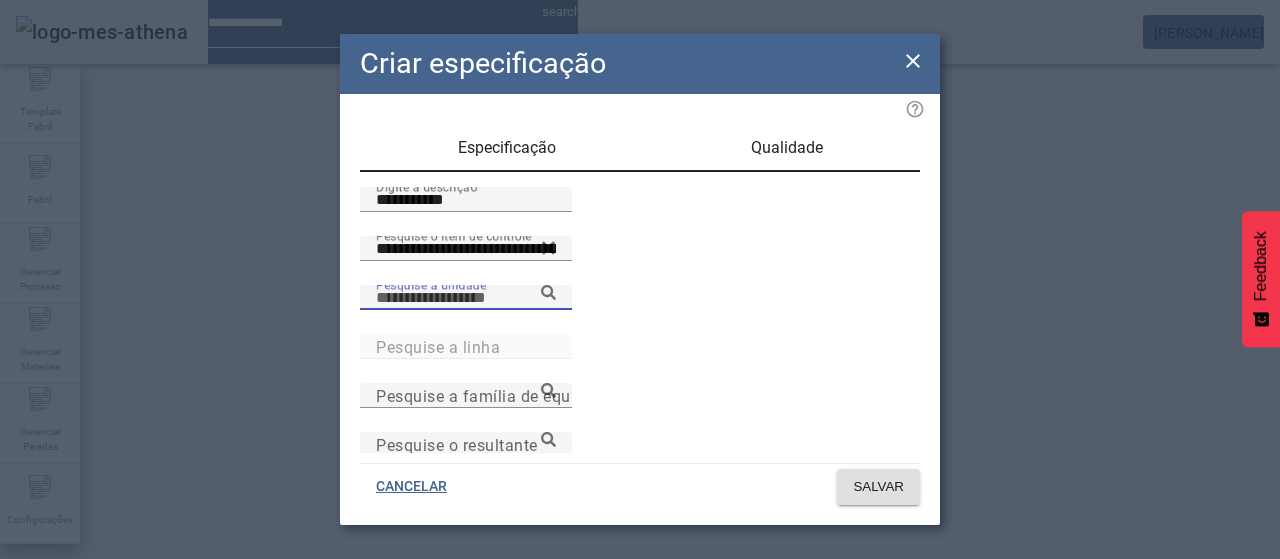 click on "Pesquise a unidade" at bounding box center (466, 298) 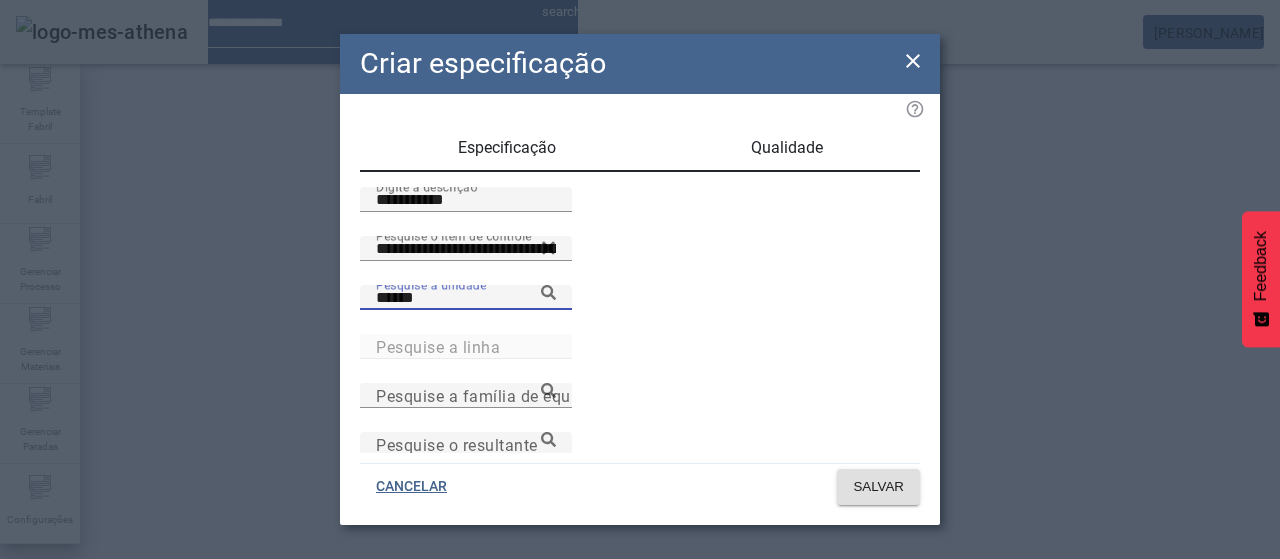 click 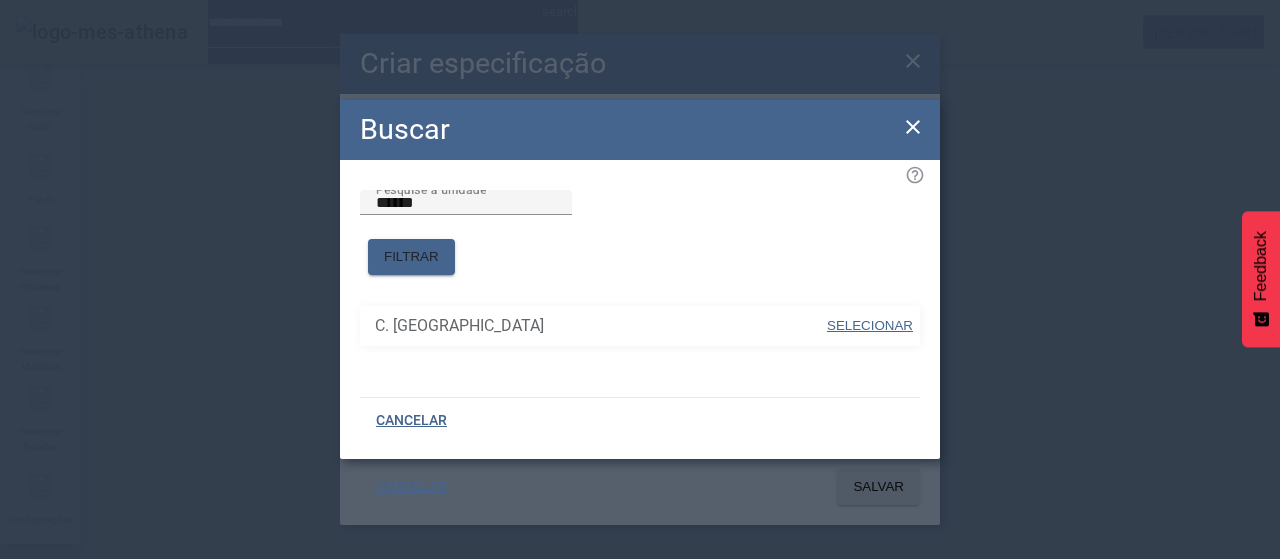 click on "SELECIONAR" at bounding box center (870, 325) 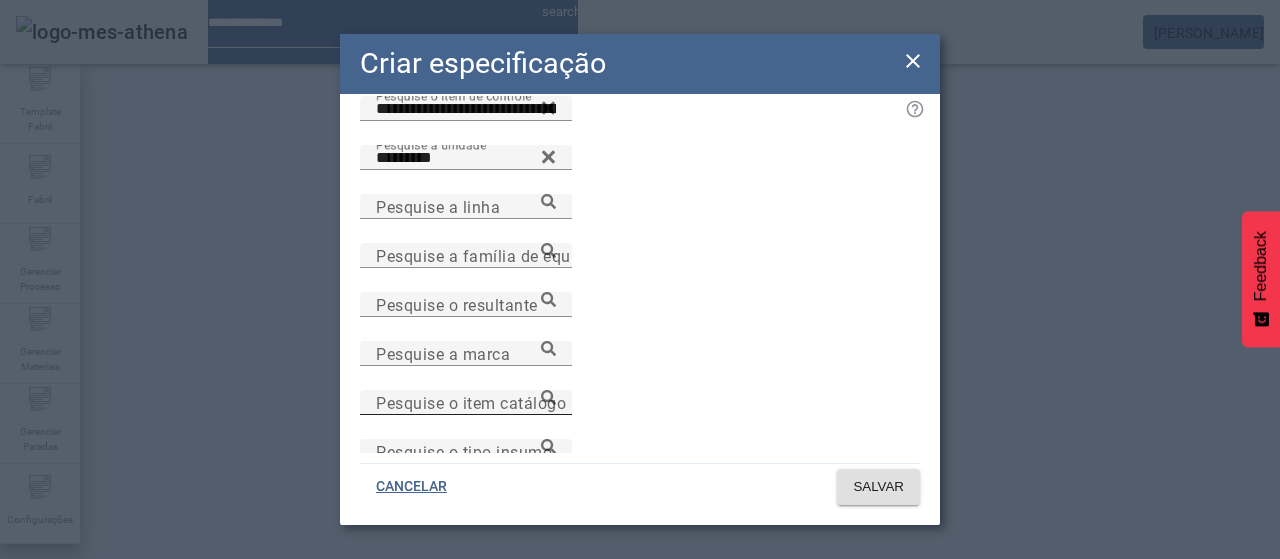 scroll, scrollTop: 200, scrollLeft: 0, axis: vertical 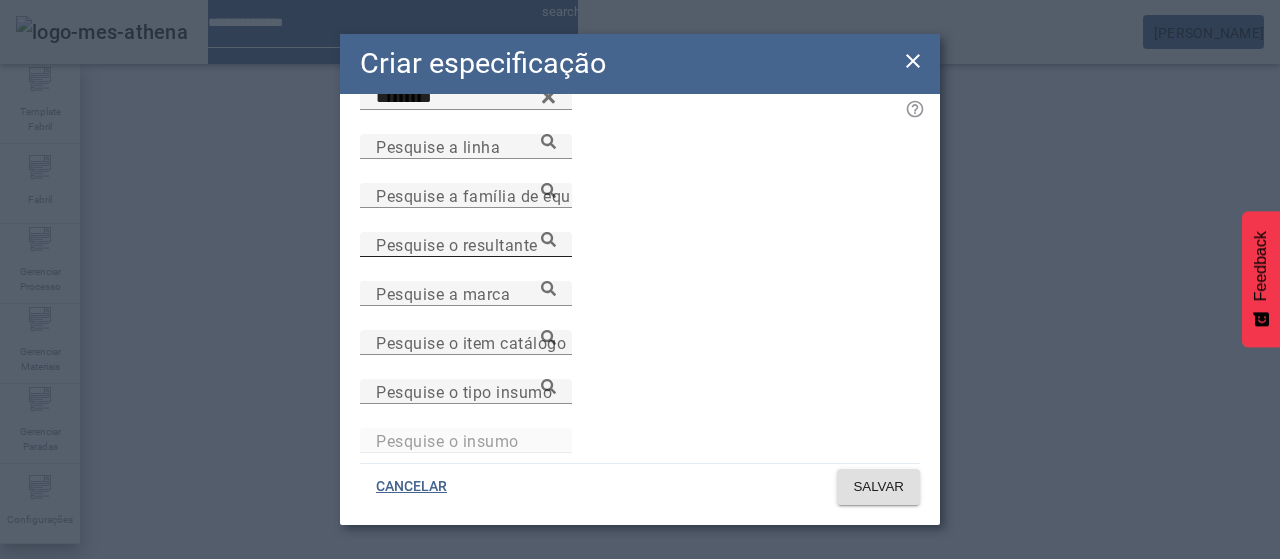 click on "Pesquise o resultante" at bounding box center [466, 245] 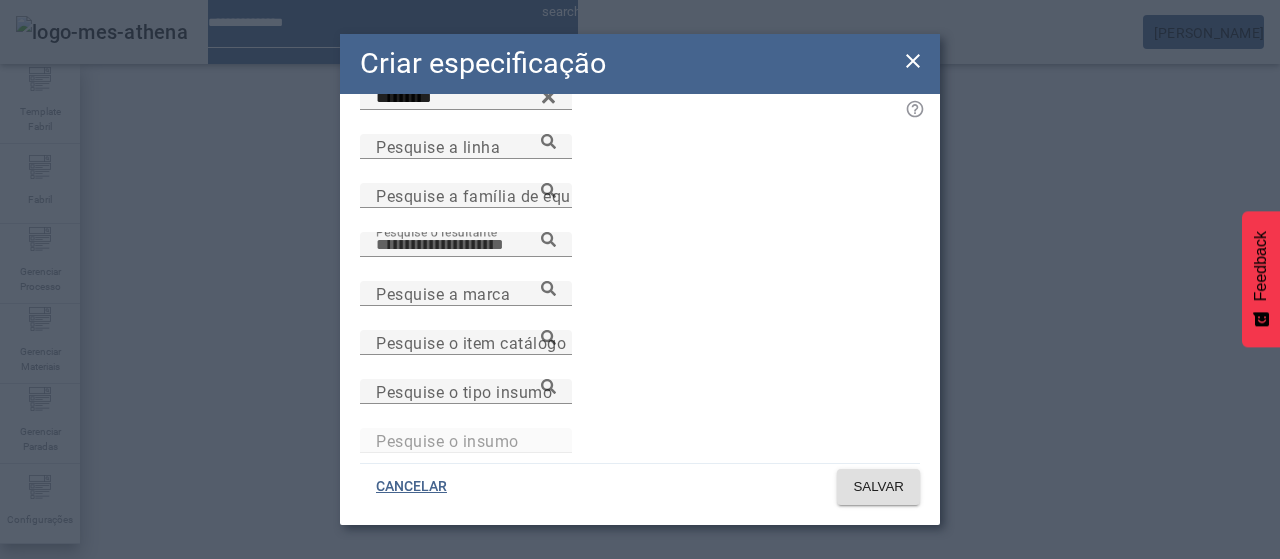 click on "CANCELAR SALVAR" 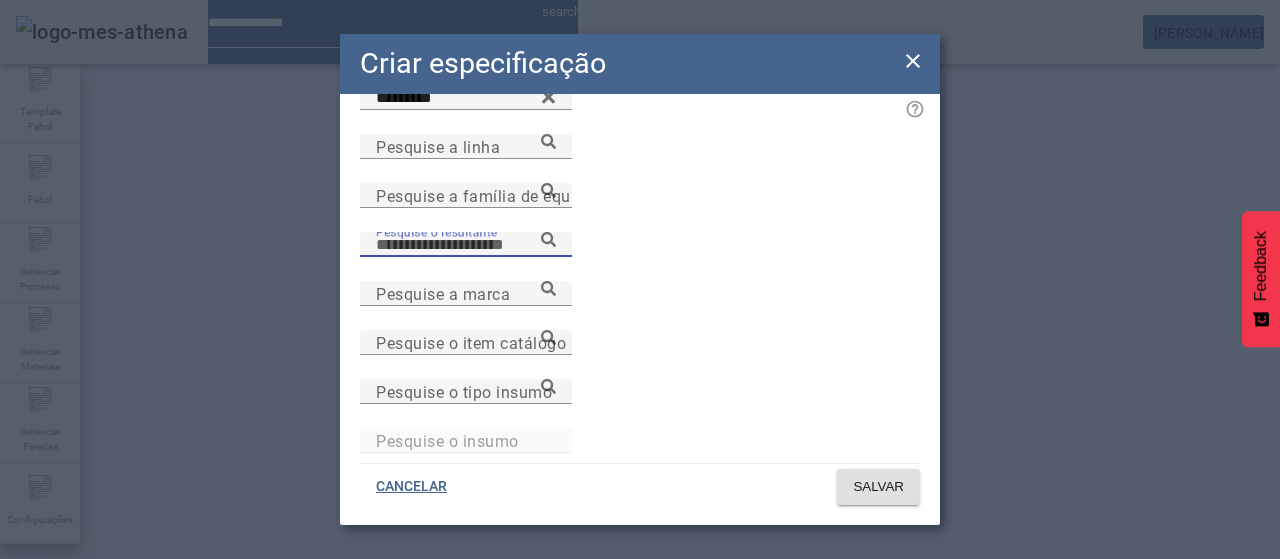 click on "Pesquise o resultante" at bounding box center [466, 245] 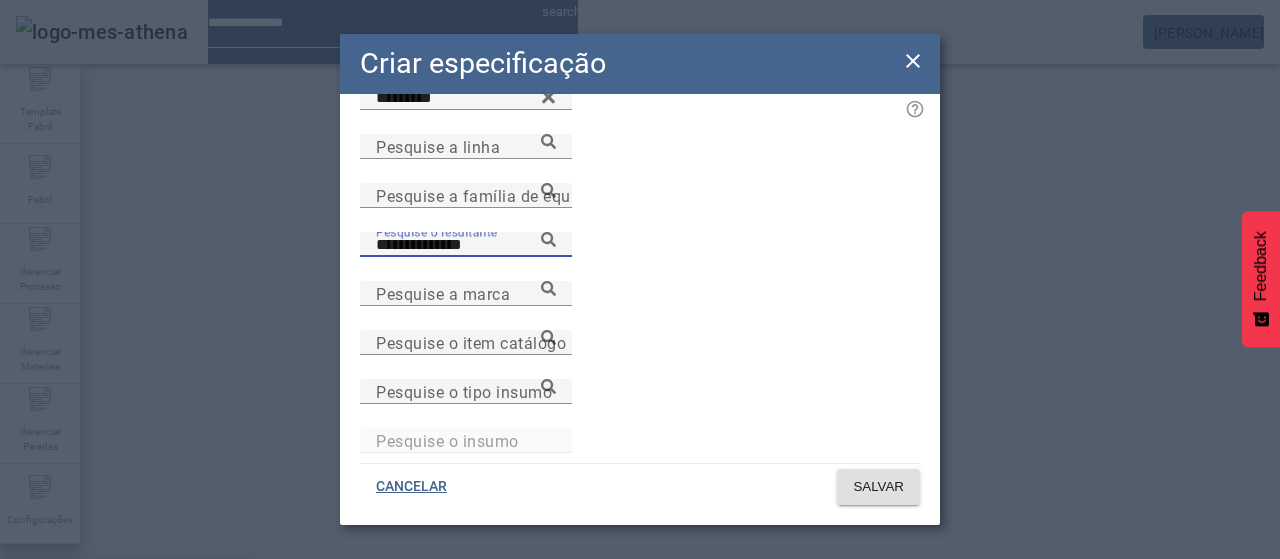 click on "Stella Artois PM 16 Propagador (Unitanque)" at bounding box center (128, 591) 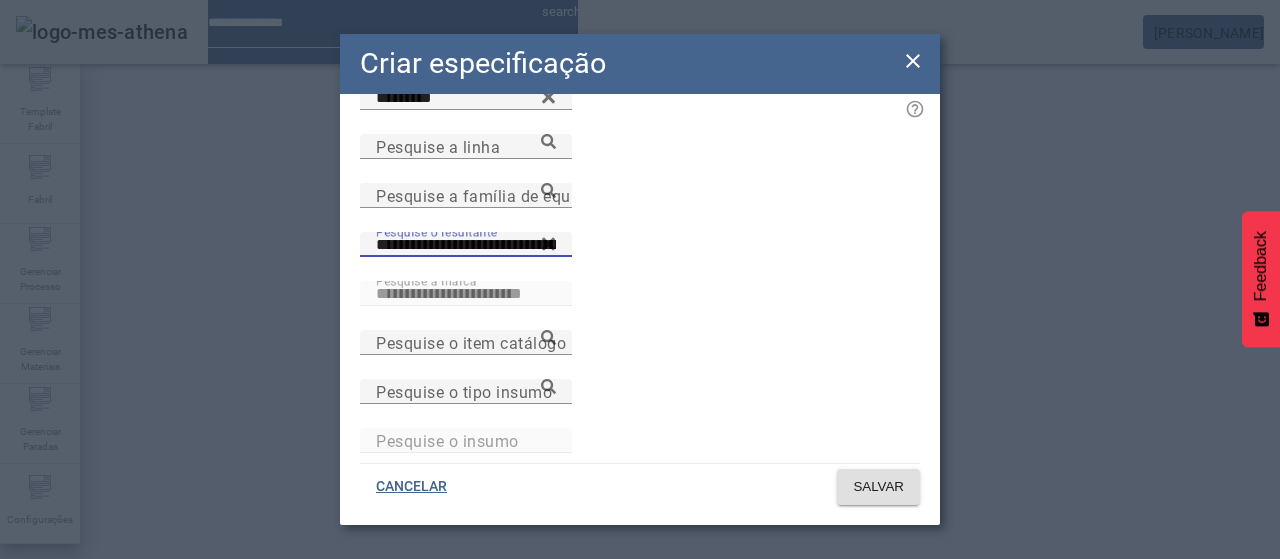scroll, scrollTop: 0, scrollLeft: 74, axis: horizontal 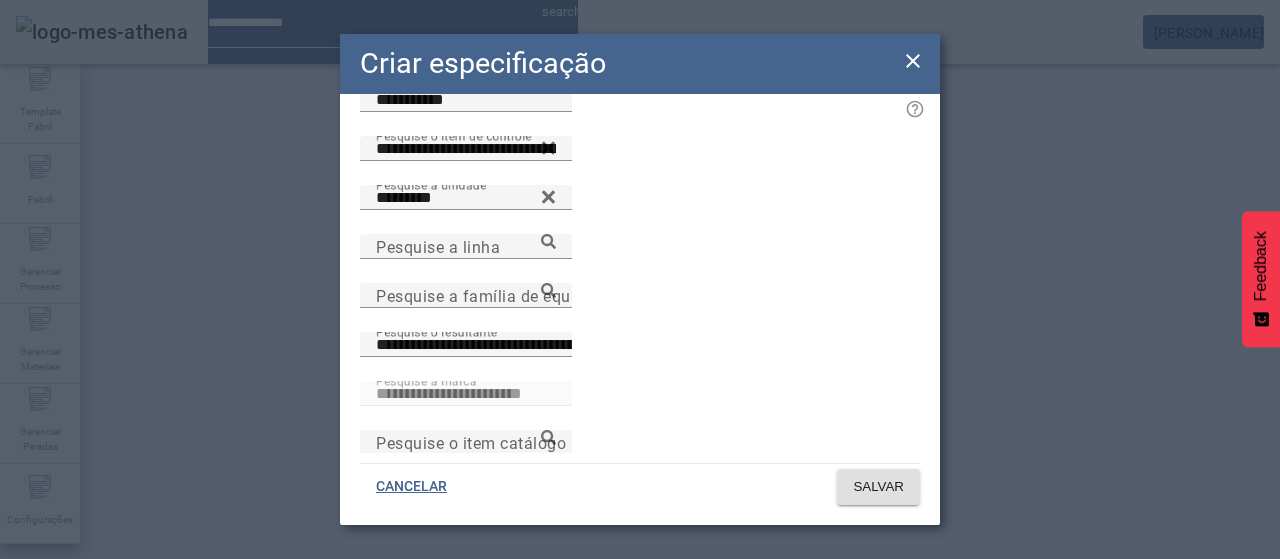 click on "Pesquise o item catálogo" at bounding box center [471, 442] 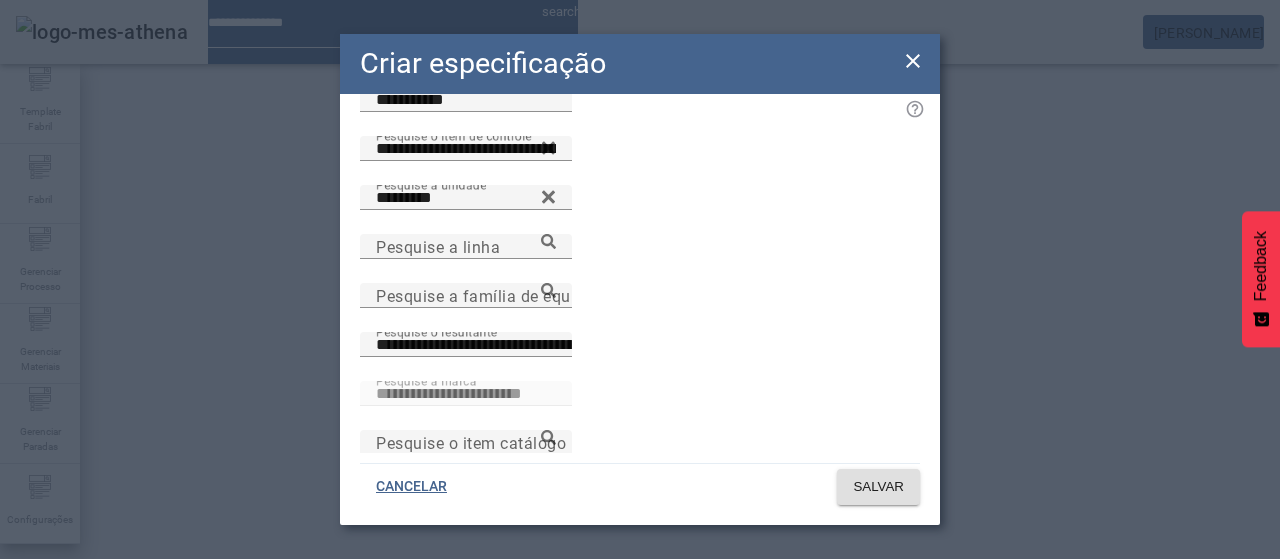 click on "Pesquise o item catálogo" at bounding box center [466, 443] 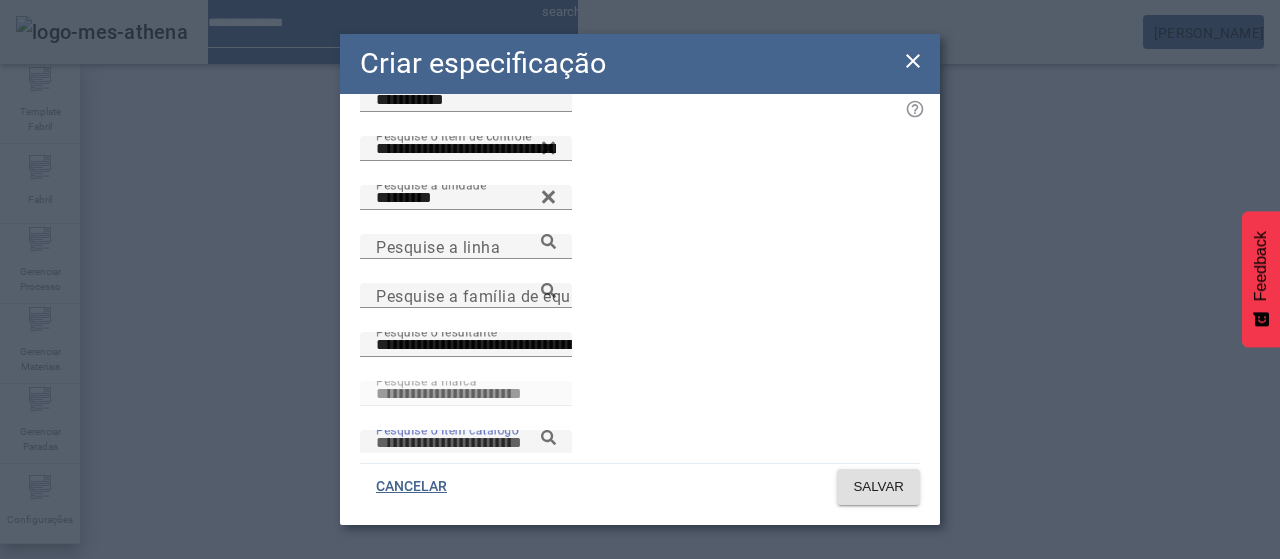 paste on "**********" 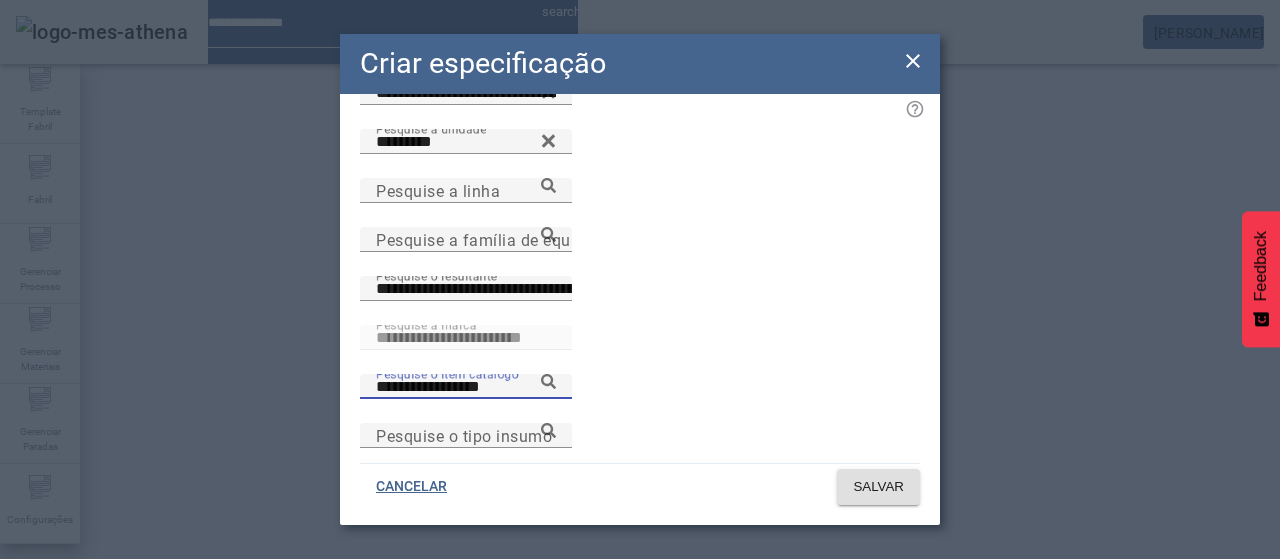 scroll, scrollTop: 200, scrollLeft: 0, axis: vertical 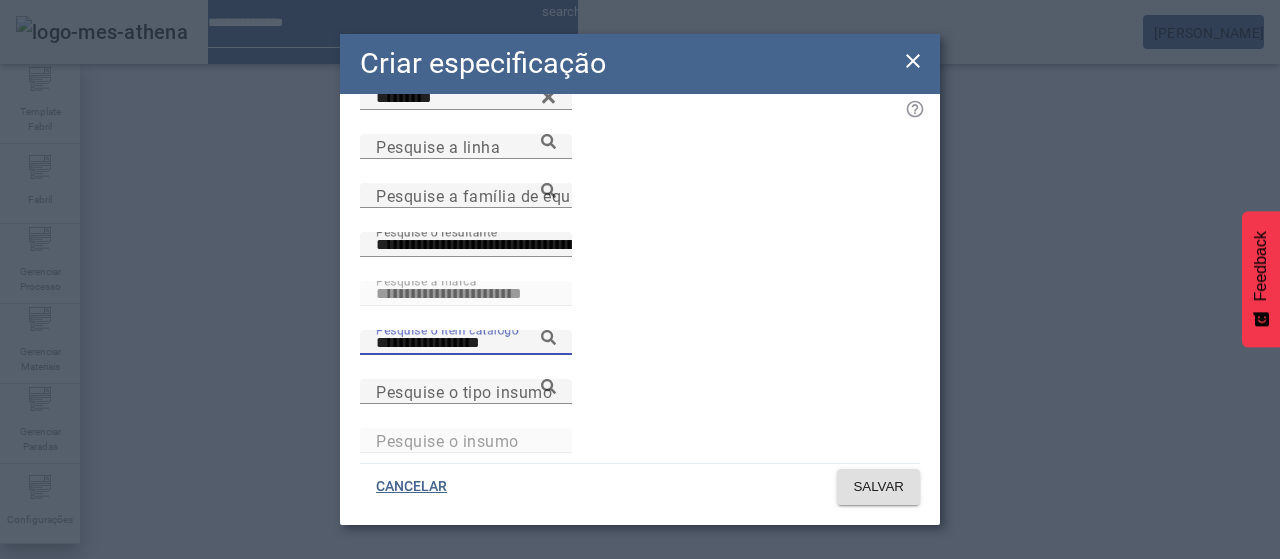 click 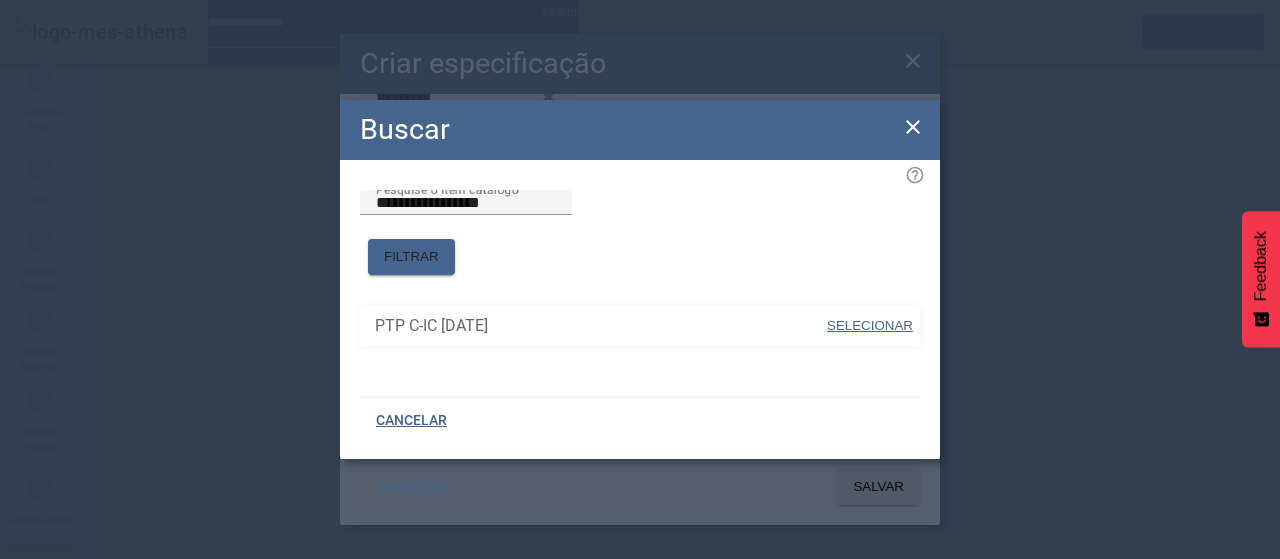 drag, startPoint x: 885, startPoint y: 319, endPoint x: 872, endPoint y: 319, distance: 13 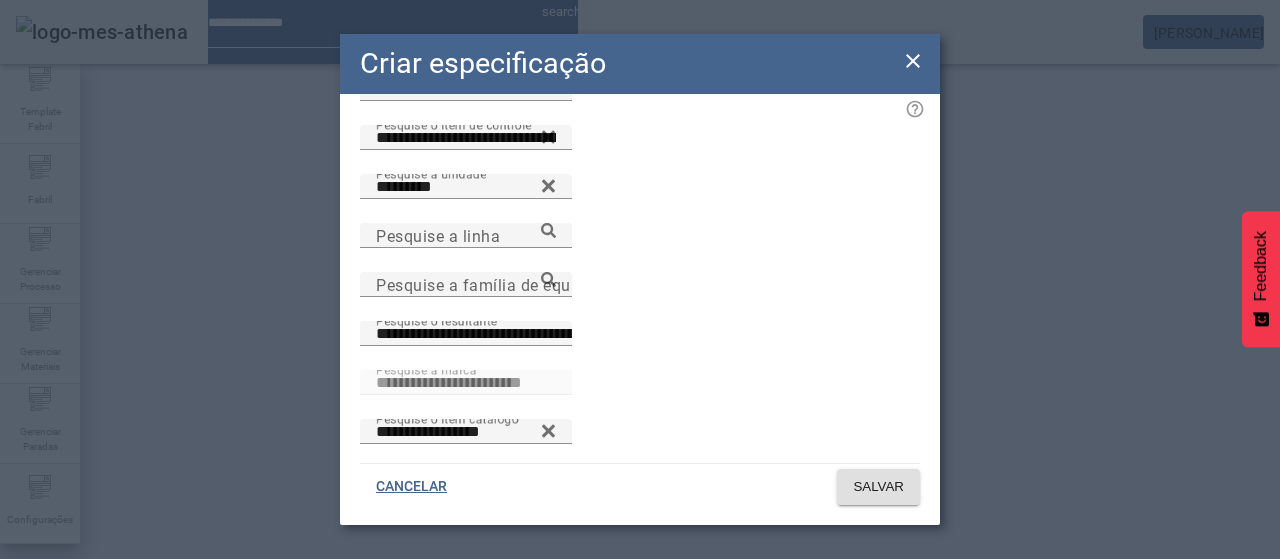 scroll, scrollTop: 0, scrollLeft: 0, axis: both 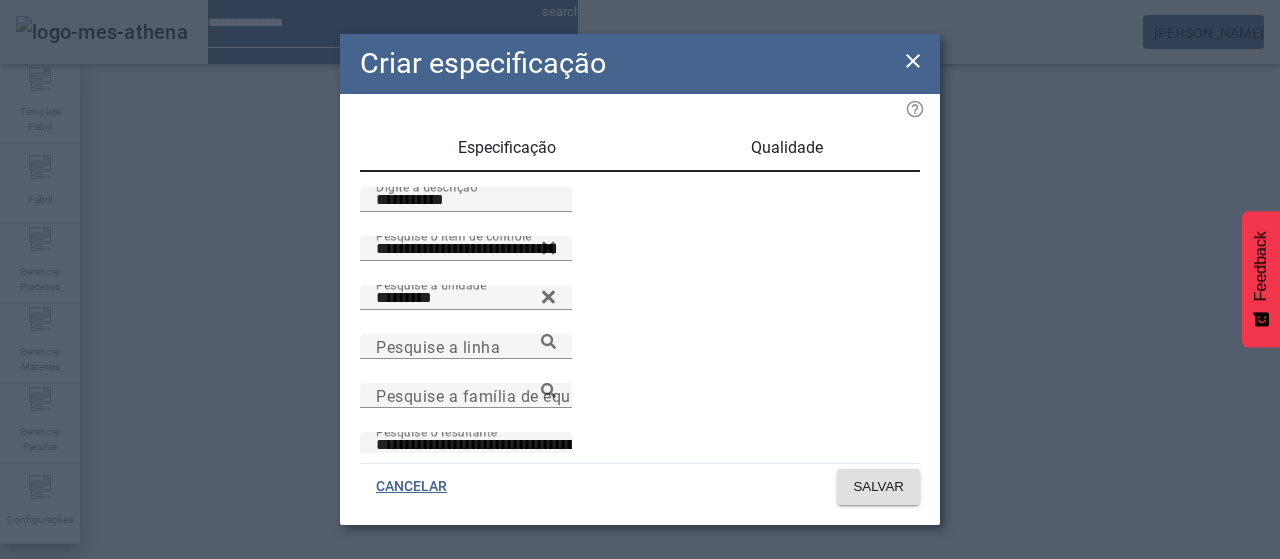 click on "Qualidade" at bounding box center (787, 148) 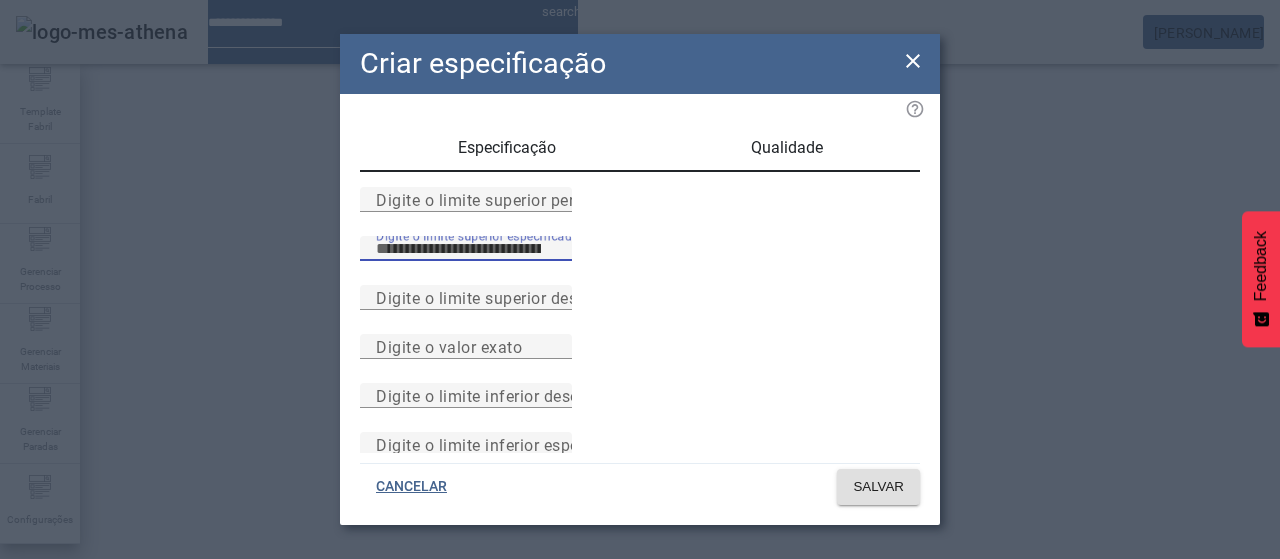 drag, startPoint x: 707, startPoint y: 304, endPoint x: 708, endPoint y: 285, distance: 19.026299 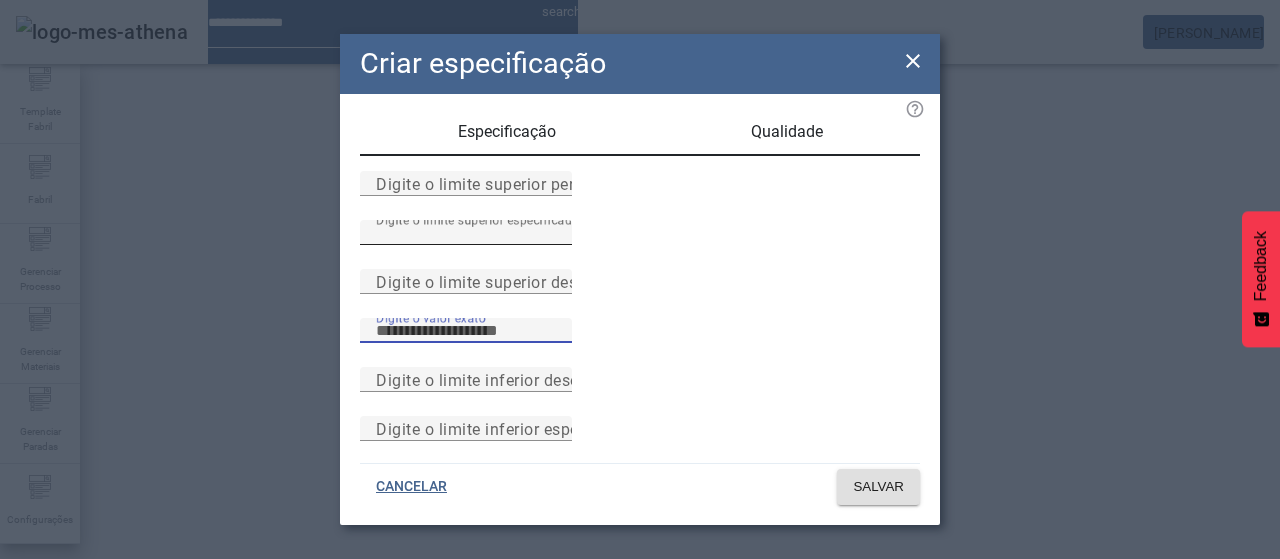 scroll, scrollTop: 261, scrollLeft: 0, axis: vertical 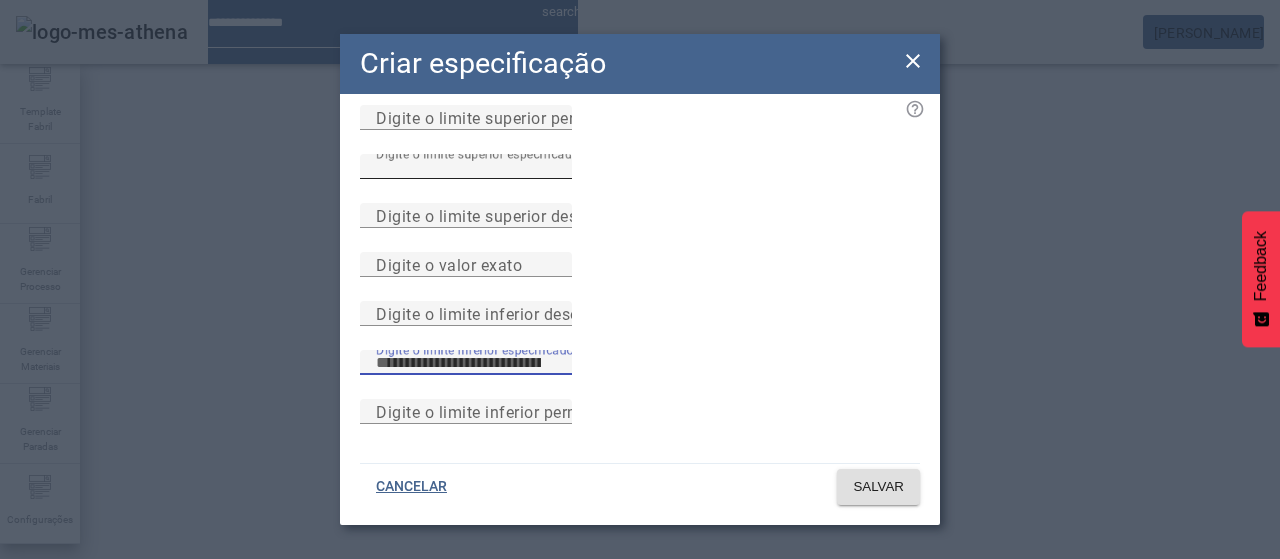 type on "***" 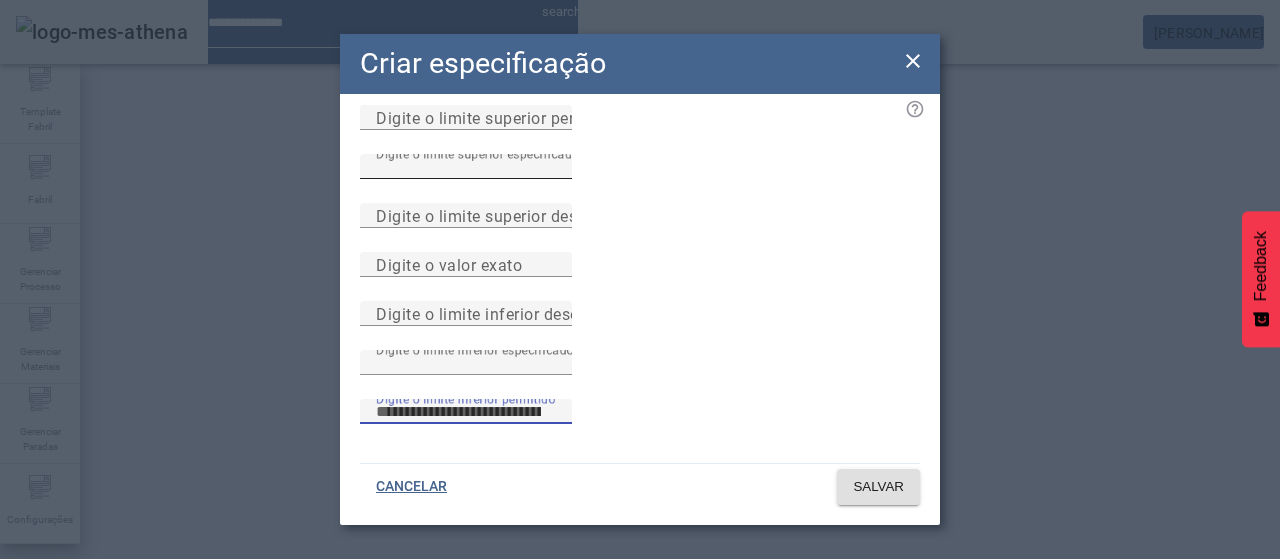type 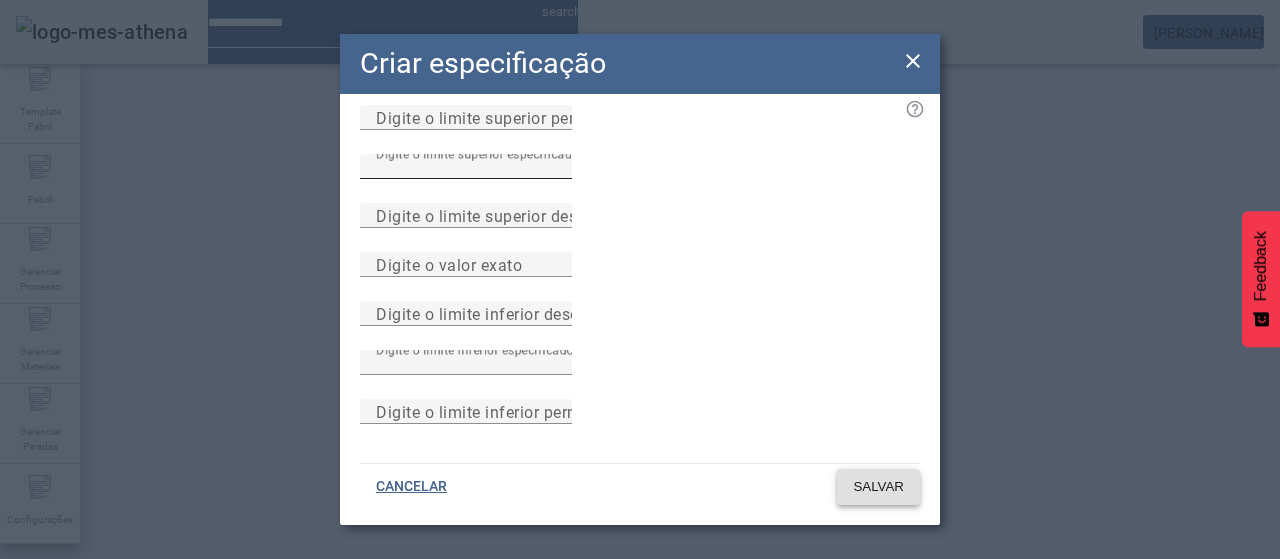 type 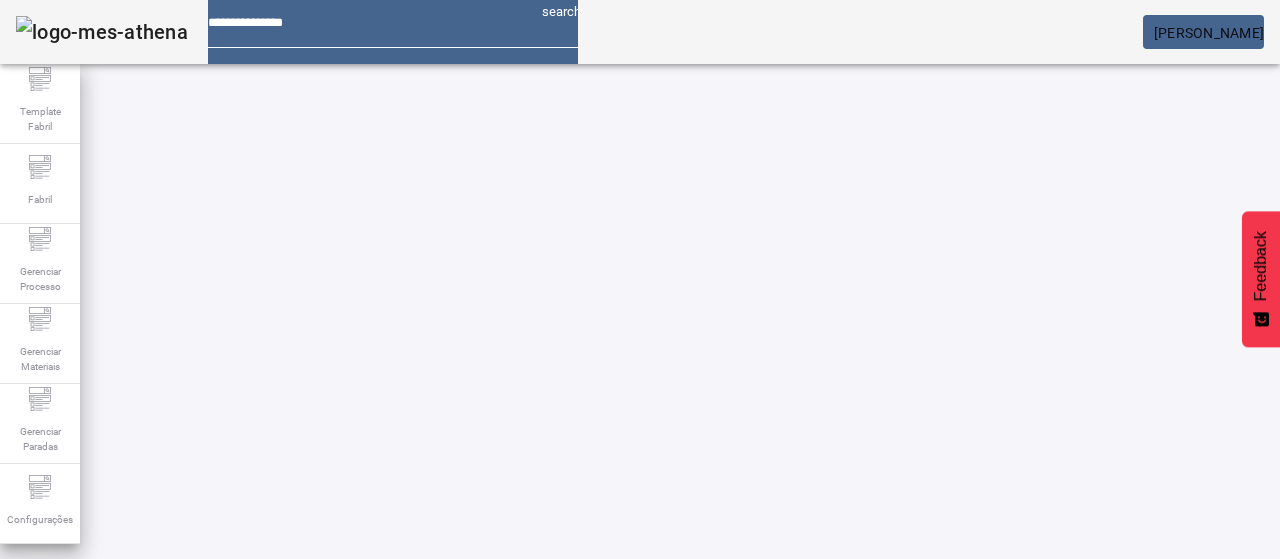 scroll, scrollTop: 0, scrollLeft: 0, axis: both 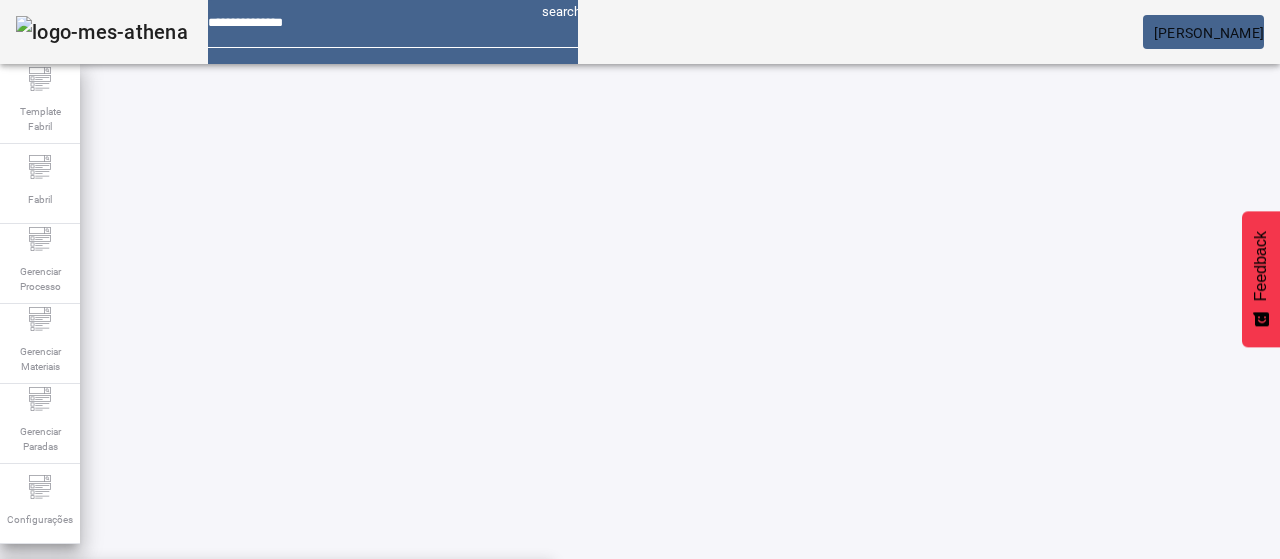 drag, startPoint x: 742, startPoint y: 360, endPoint x: 744, endPoint y: 373, distance: 13.152946 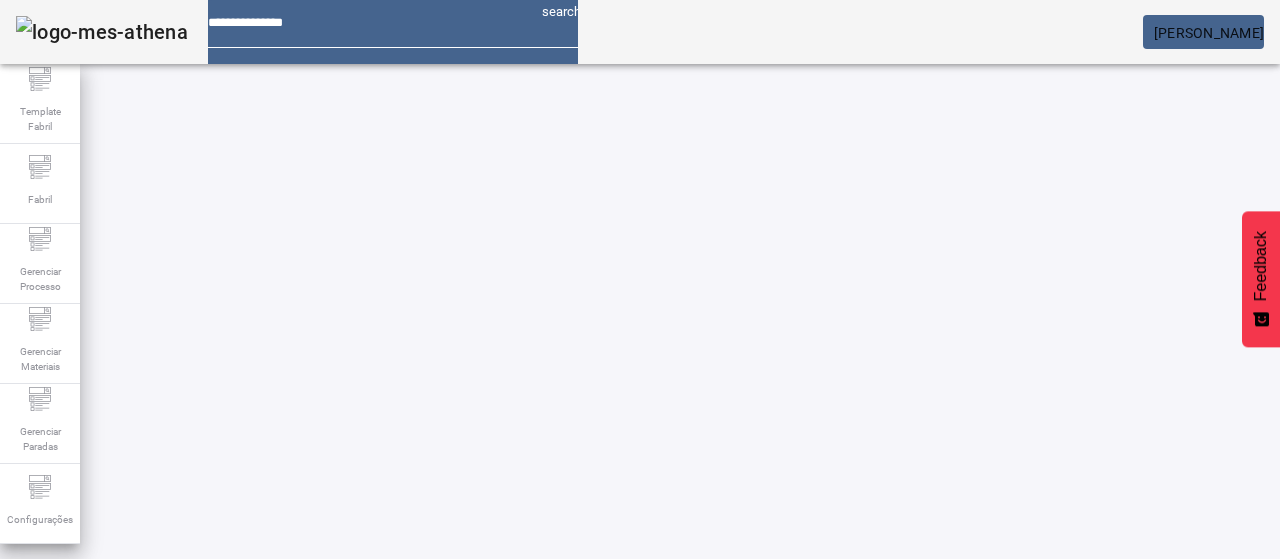 scroll, scrollTop: 190, scrollLeft: 0, axis: vertical 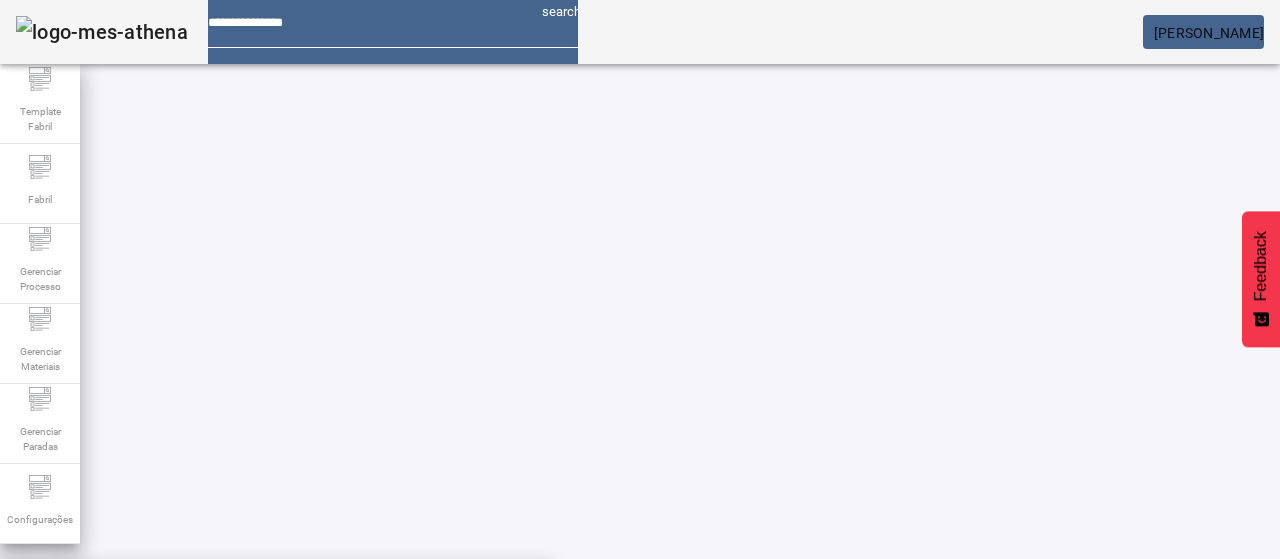 click on "Concentração de Extrato Aparente a 72h-Sala 3" at bounding box center (276, 735) 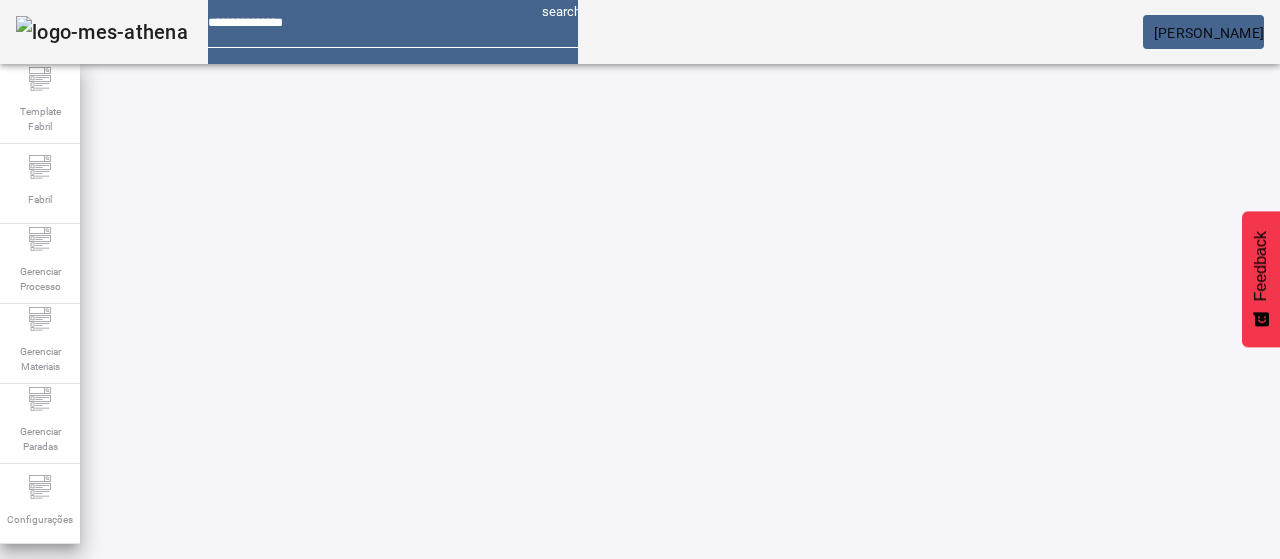 click on "FILTRAR" 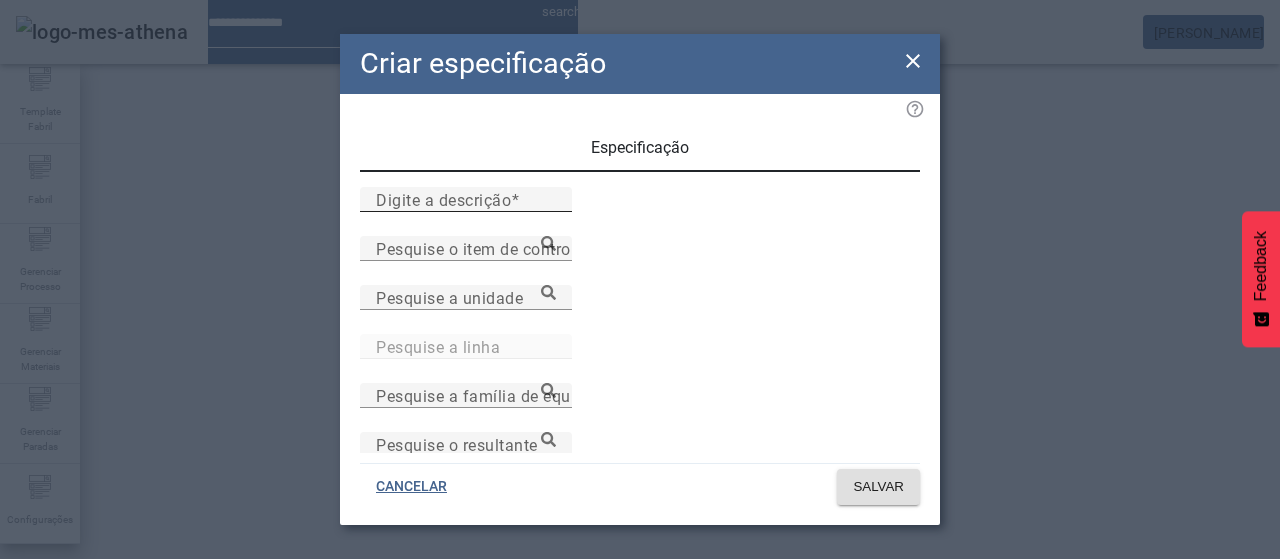 click on "Digite a descrição" at bounding box center [466, 200] 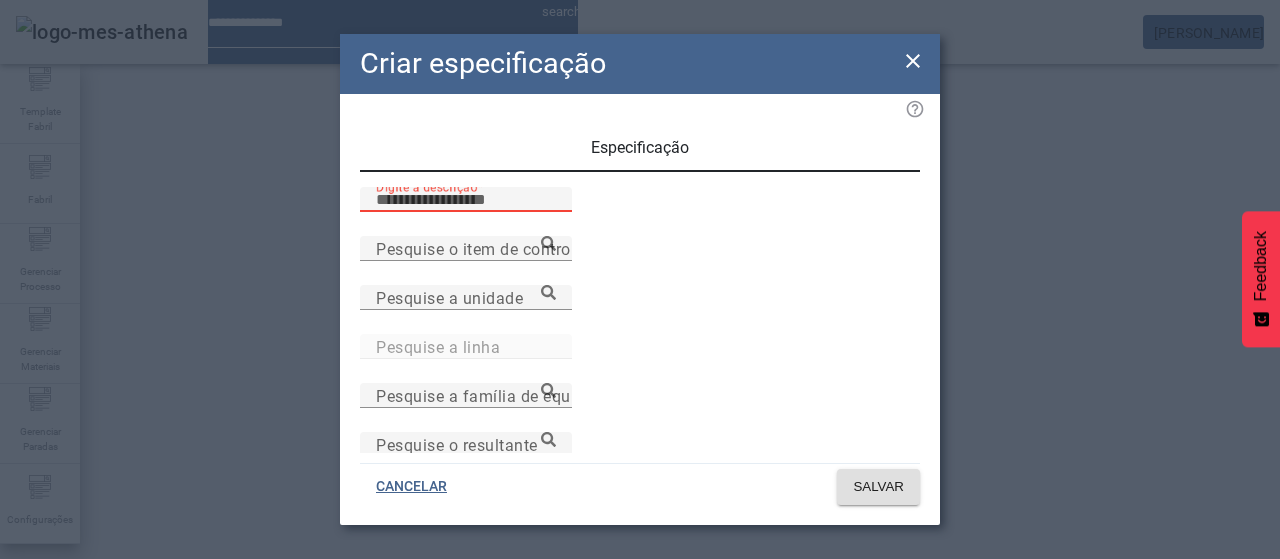 paste on "**********" 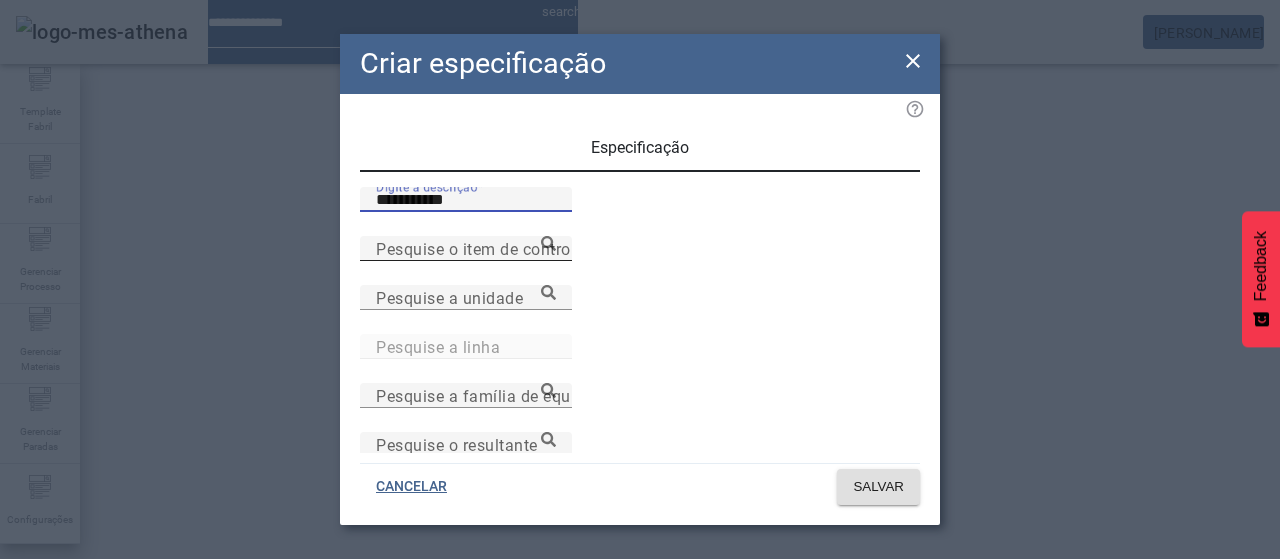 type on "**********" 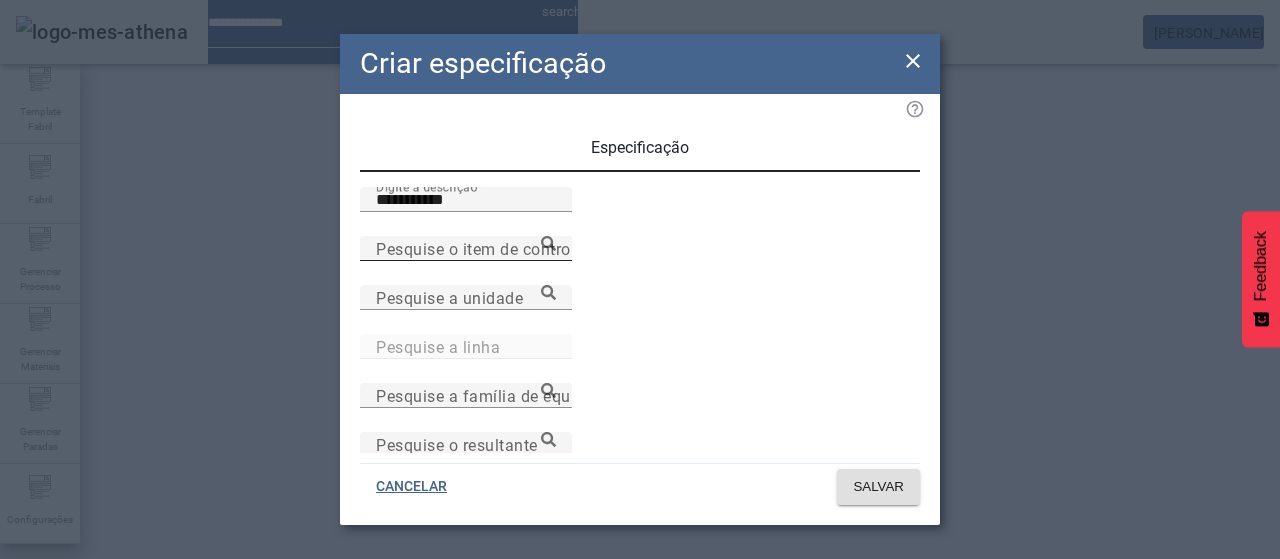 click on "Pesquise o item de controle" at bounding box center [480, 248] 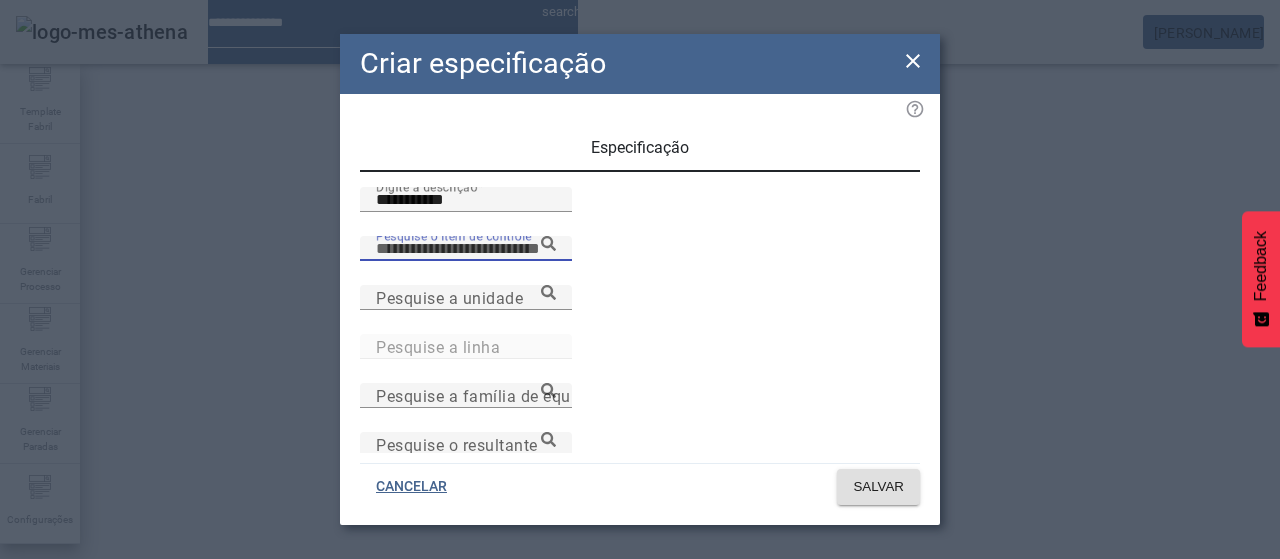 paste on "**********" 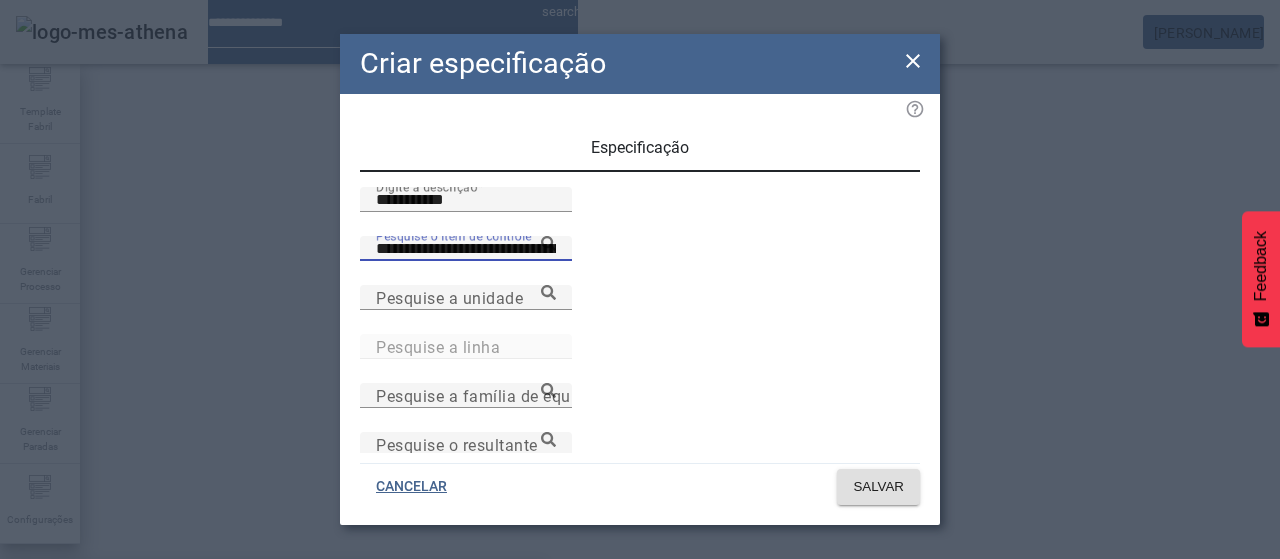type on "**********" 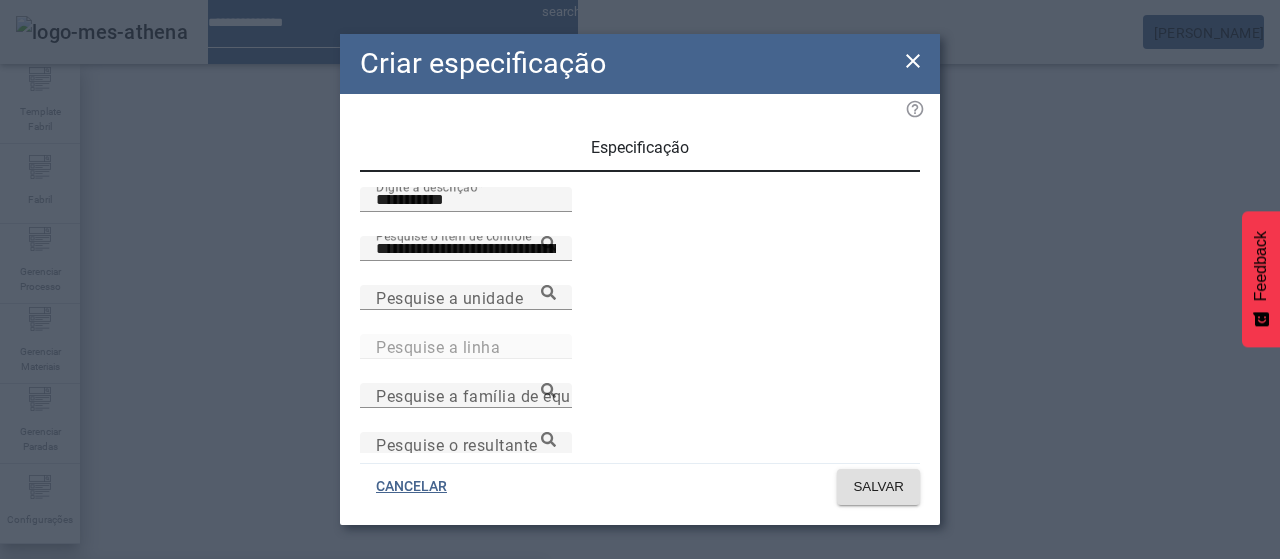 click on "Concentração de Extrato Aparente a 72h-Sala 3" at bounding box center (194, 591) 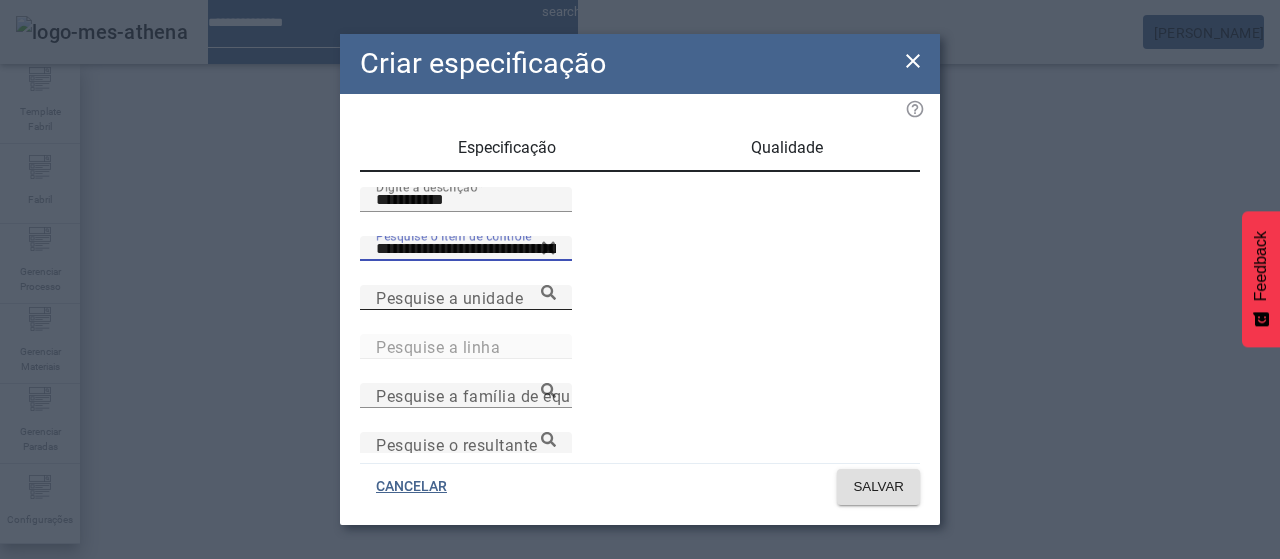 click on "Pesquise a unidade" at bounding box center (466, 298) 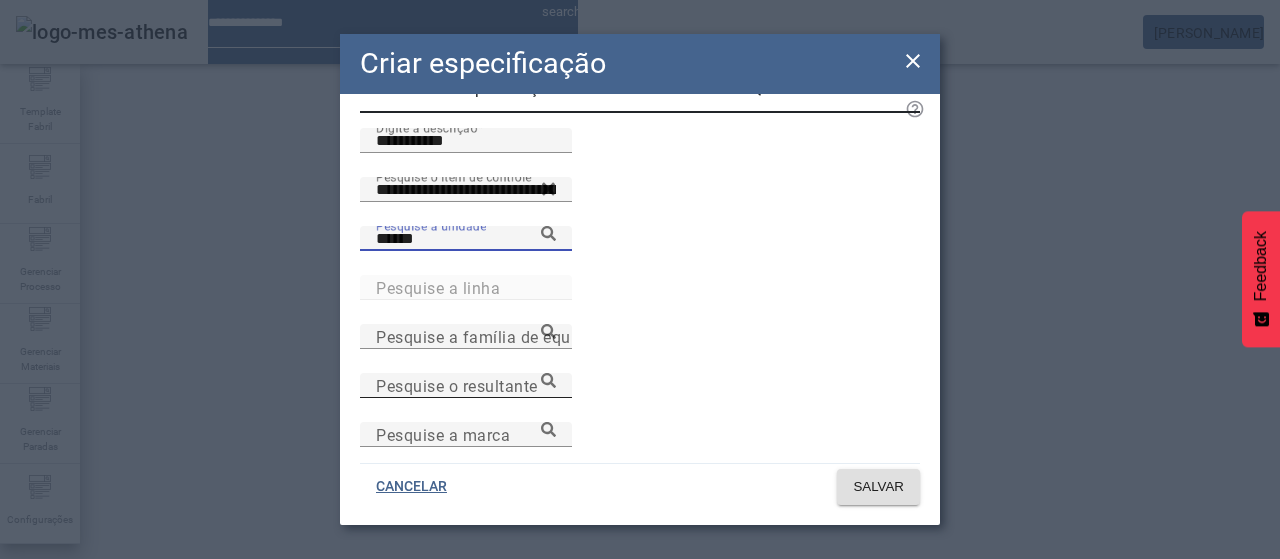 scroll, scrollTop: 100, scrollLeft: 0, axis: vertical 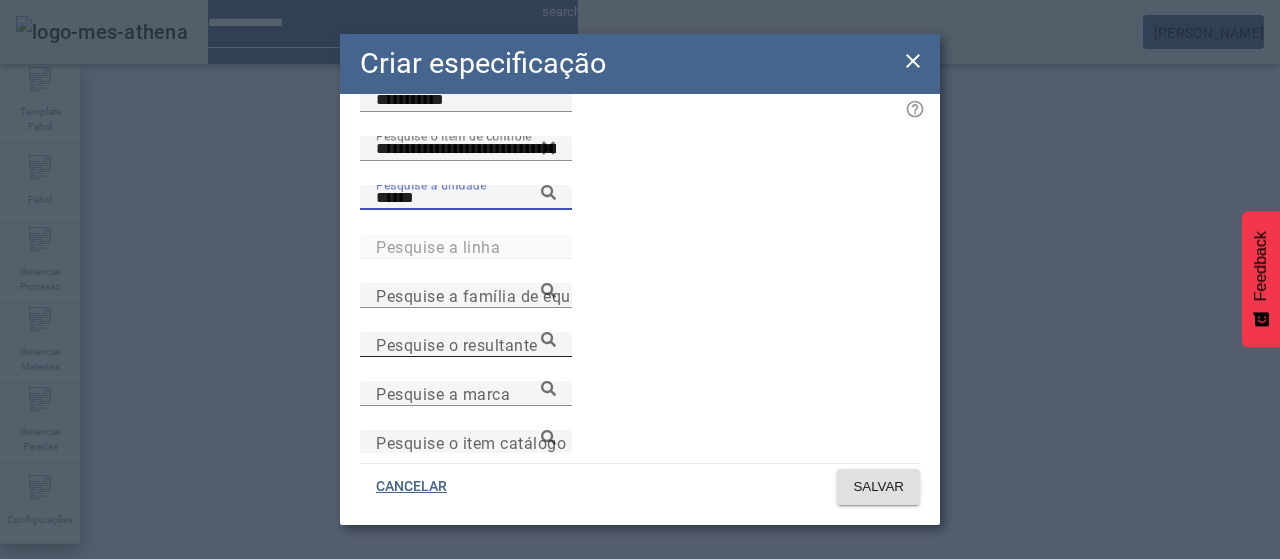 type on "******" 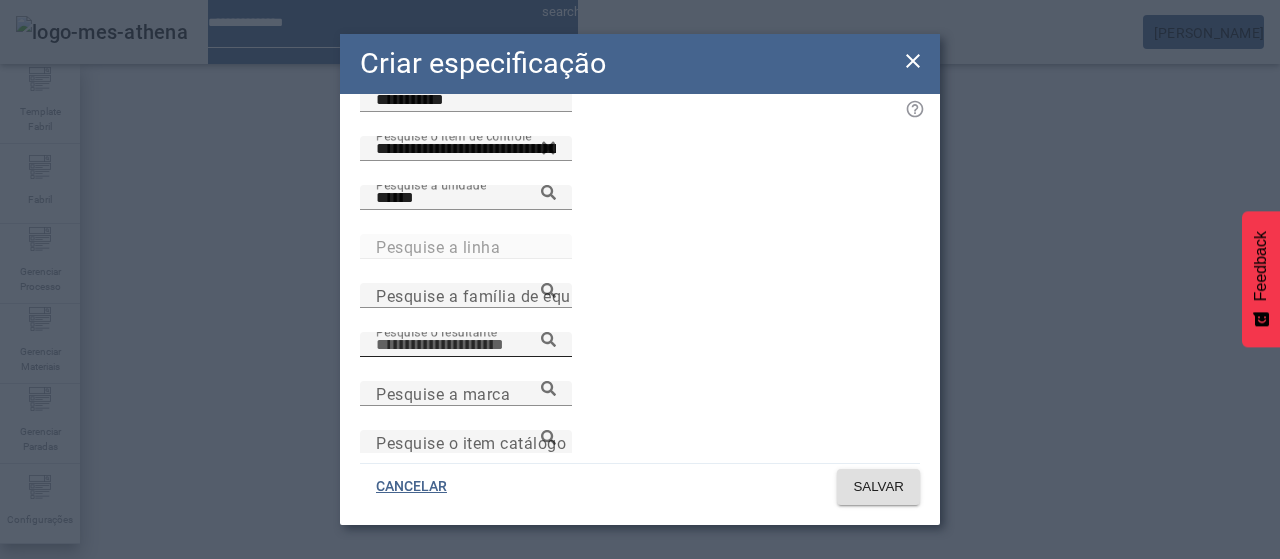 paste on "**********" 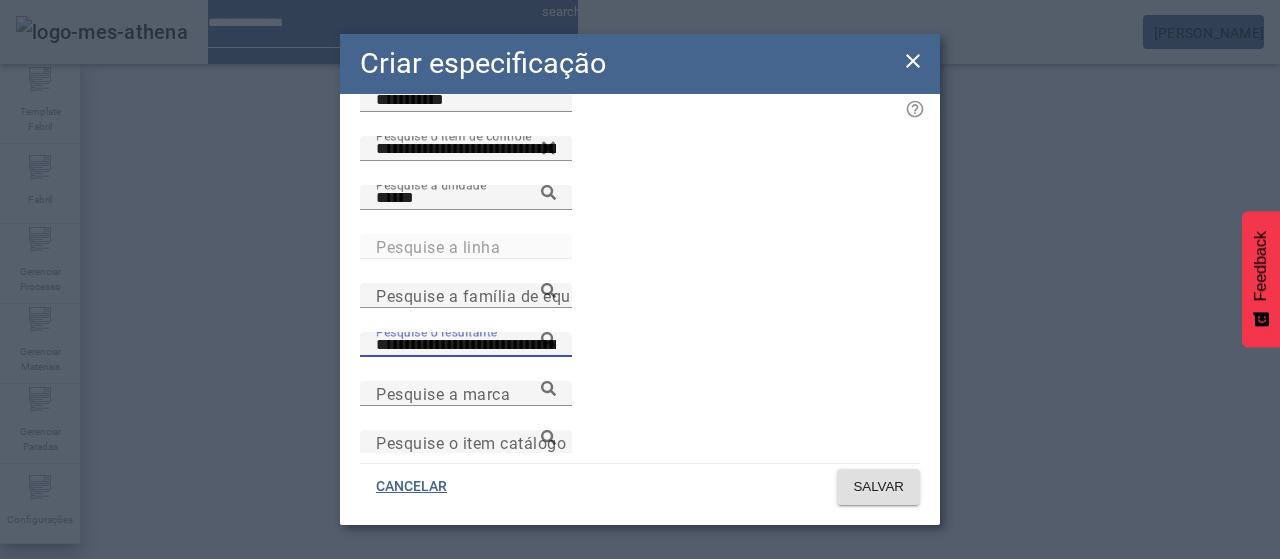 scroll, scrollTop: 0, scrollLeft: 74, axis: horizontal 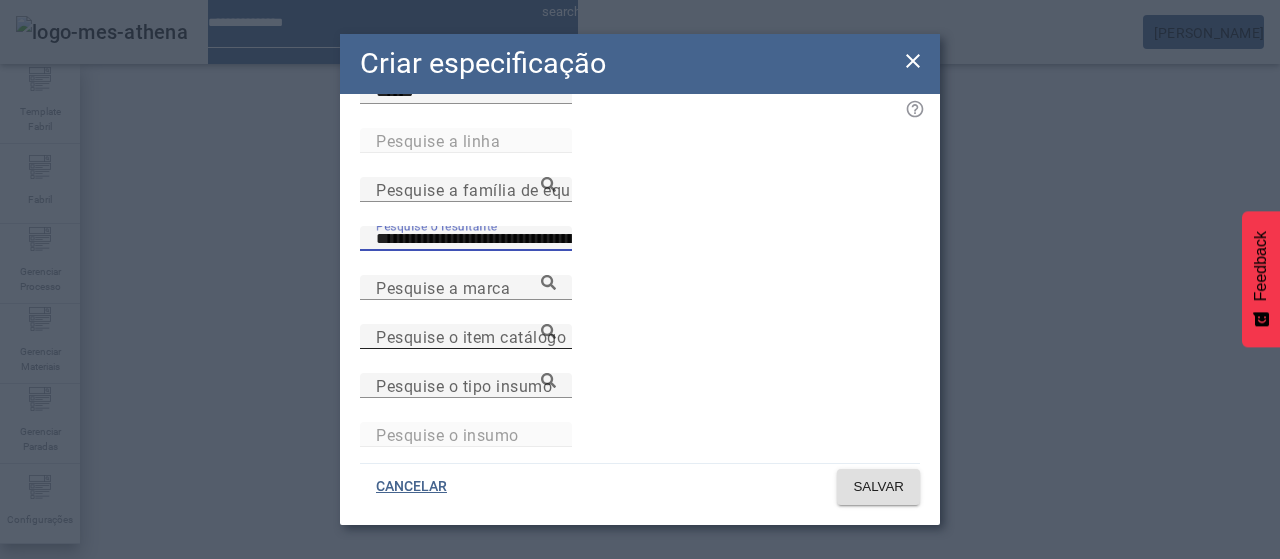 type on "**********" 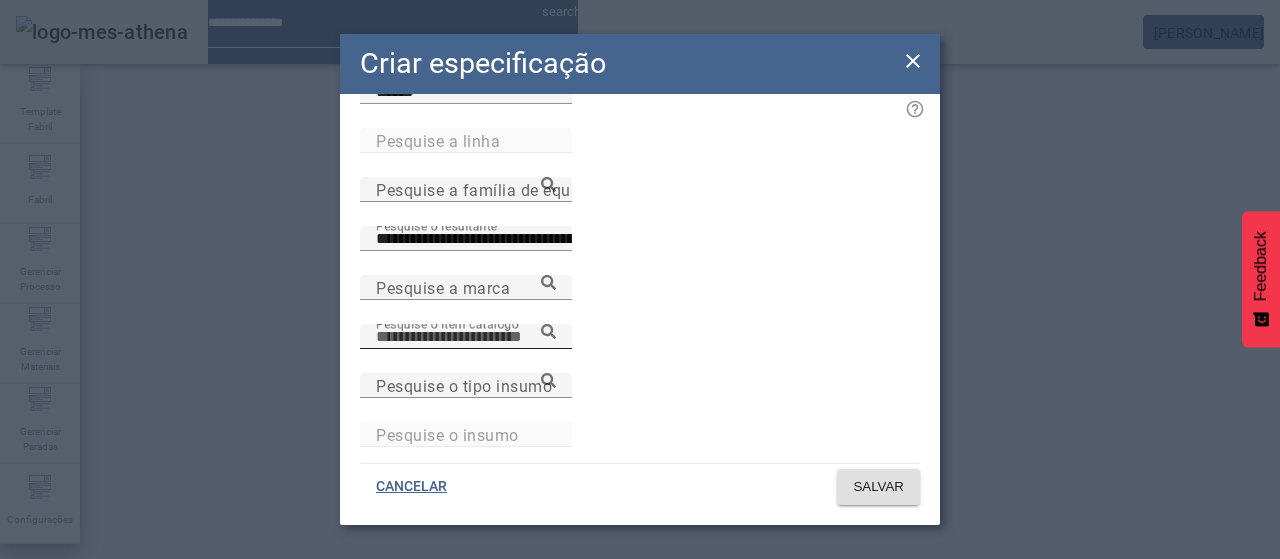 paste on "**********" 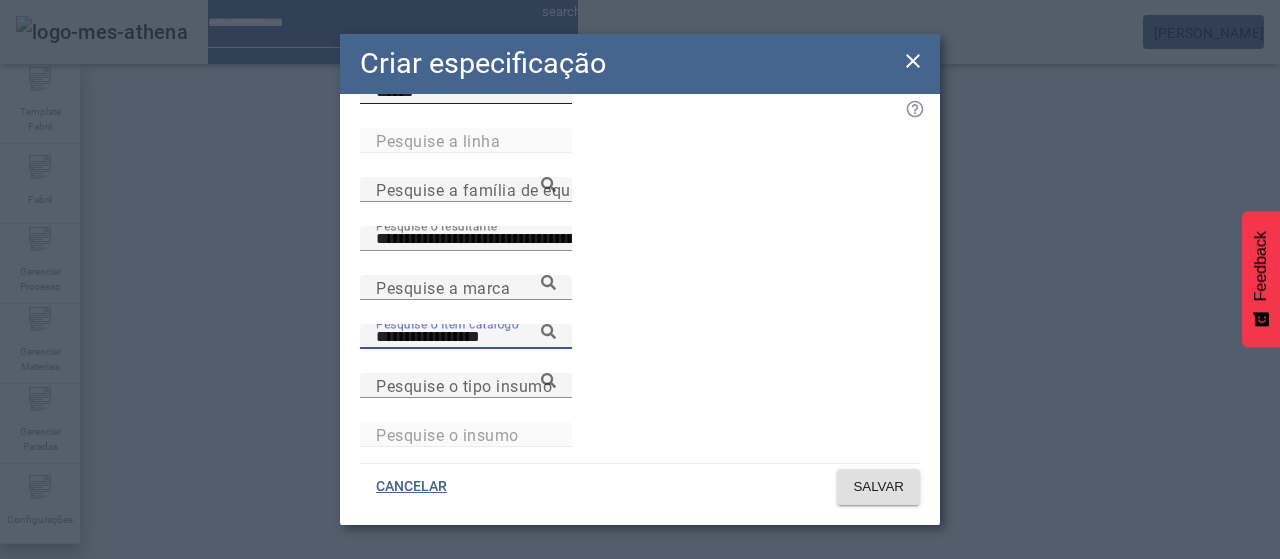 type on "**********" 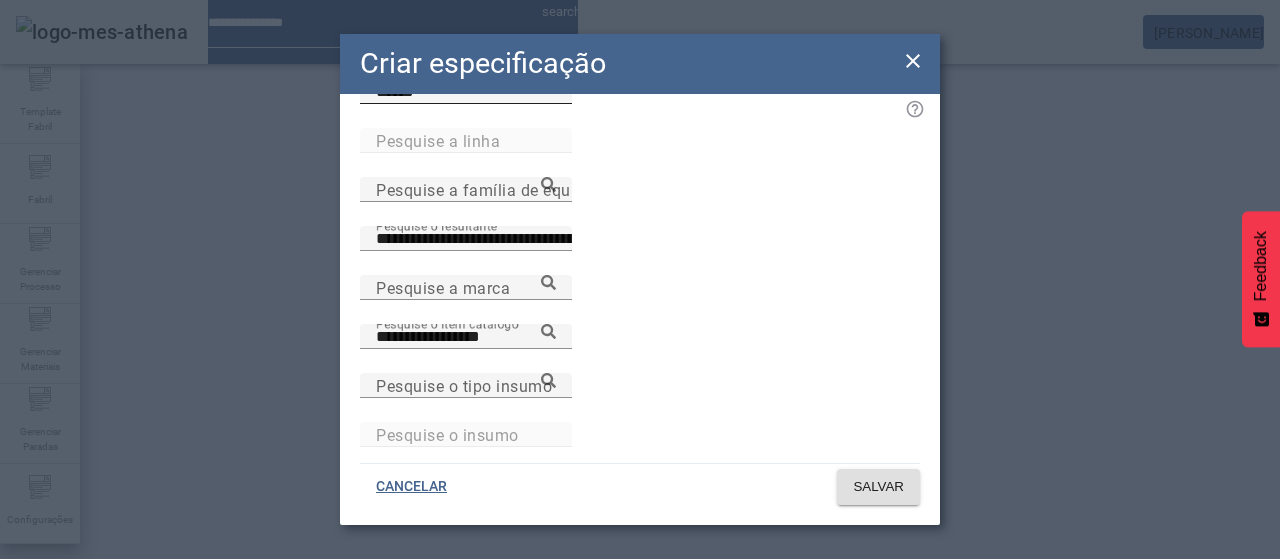 click 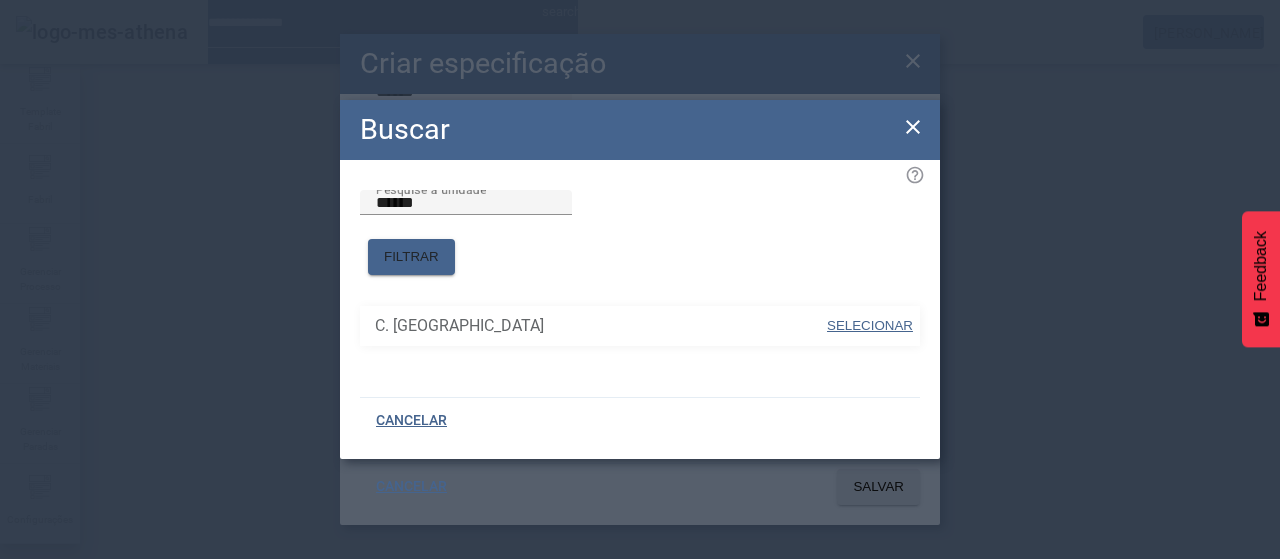 click on "SELECIONAR" at bounding box center (870, 325) 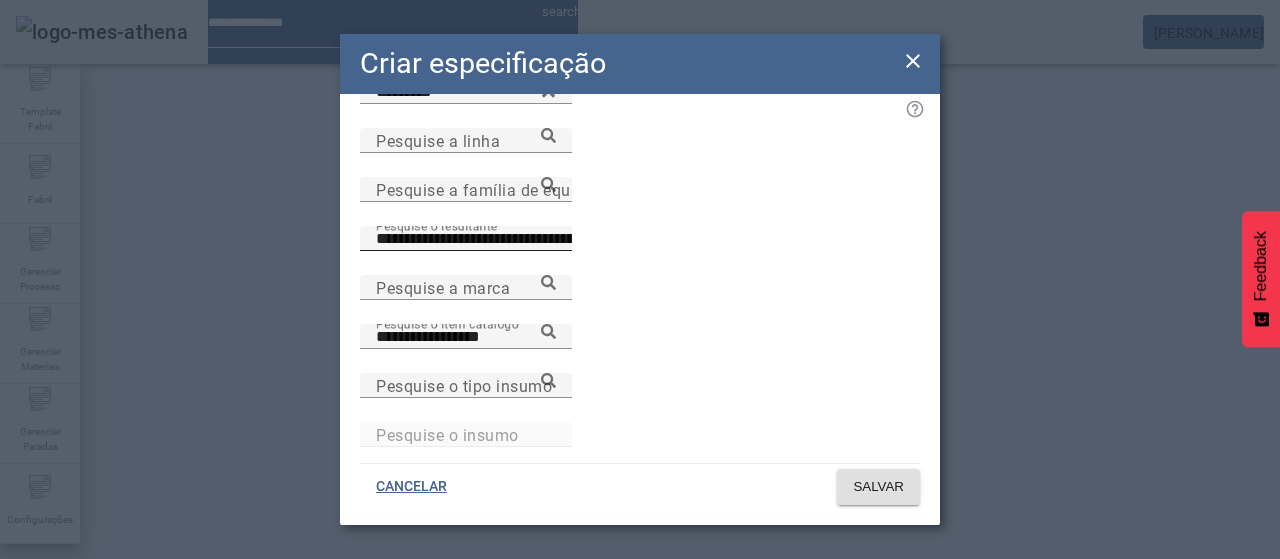 click 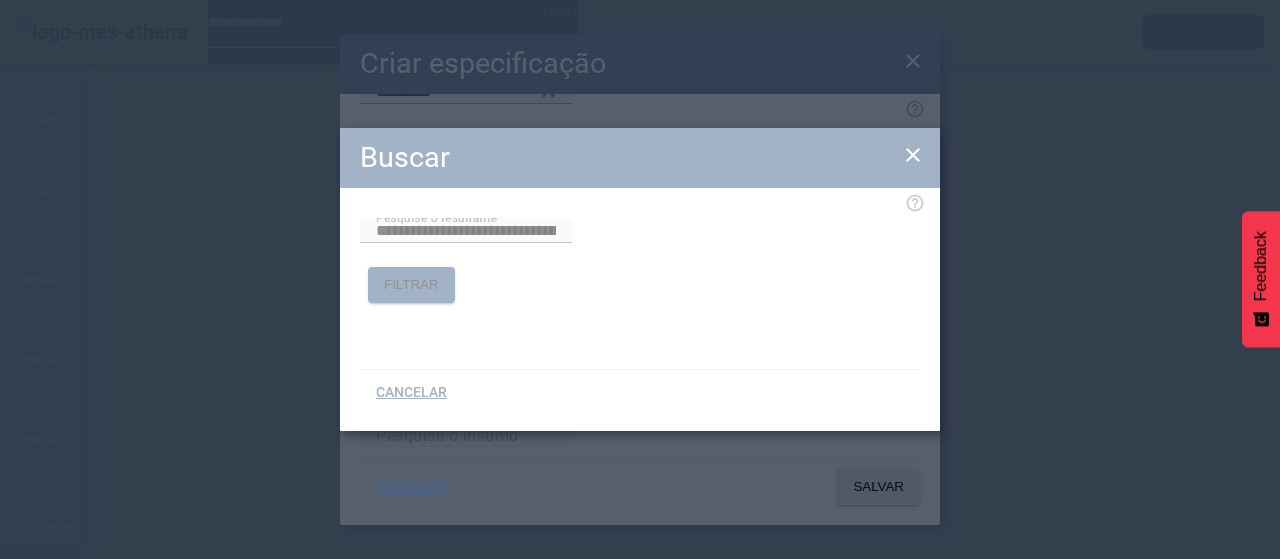 scroll, scrollTop: 0, scrollLeft: 74, axis: horizontal 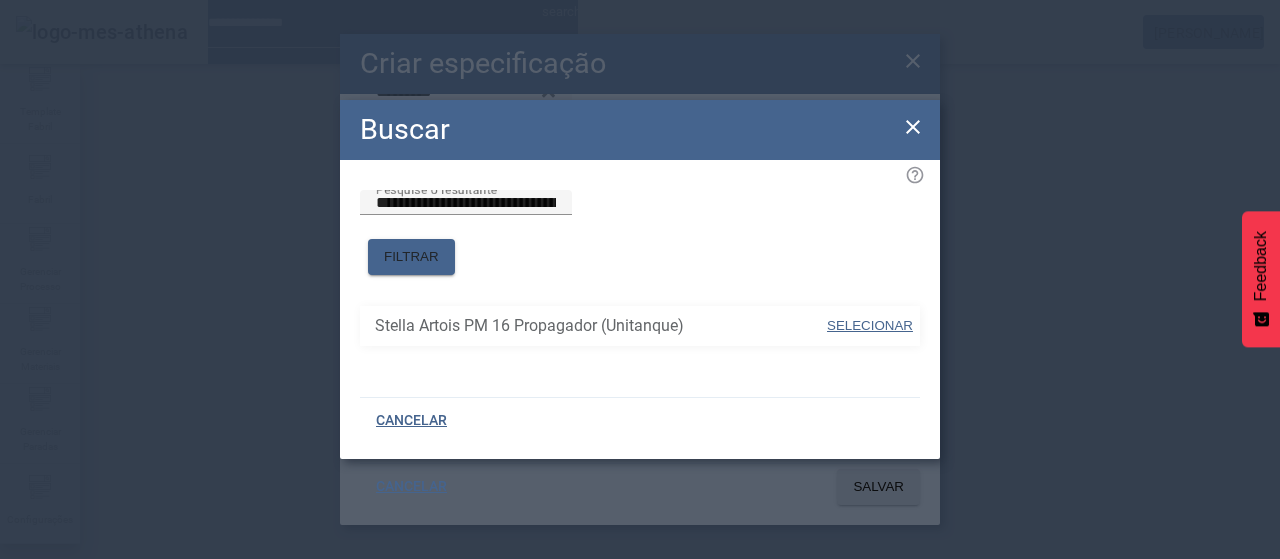 click on "SELECIONAR" at bounding box center [870, 325] 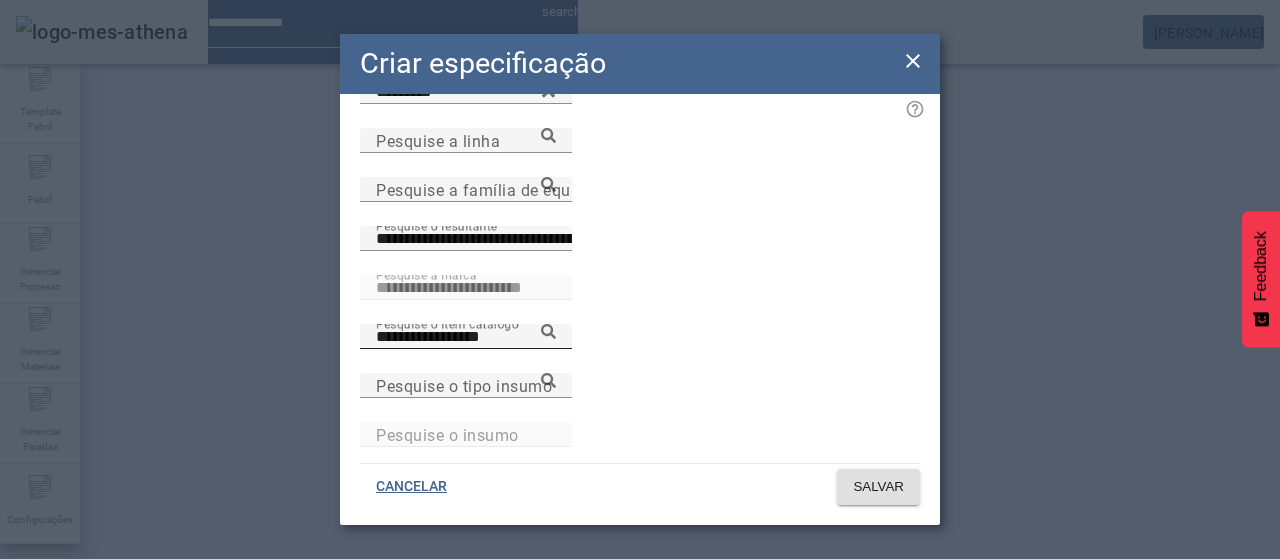 click 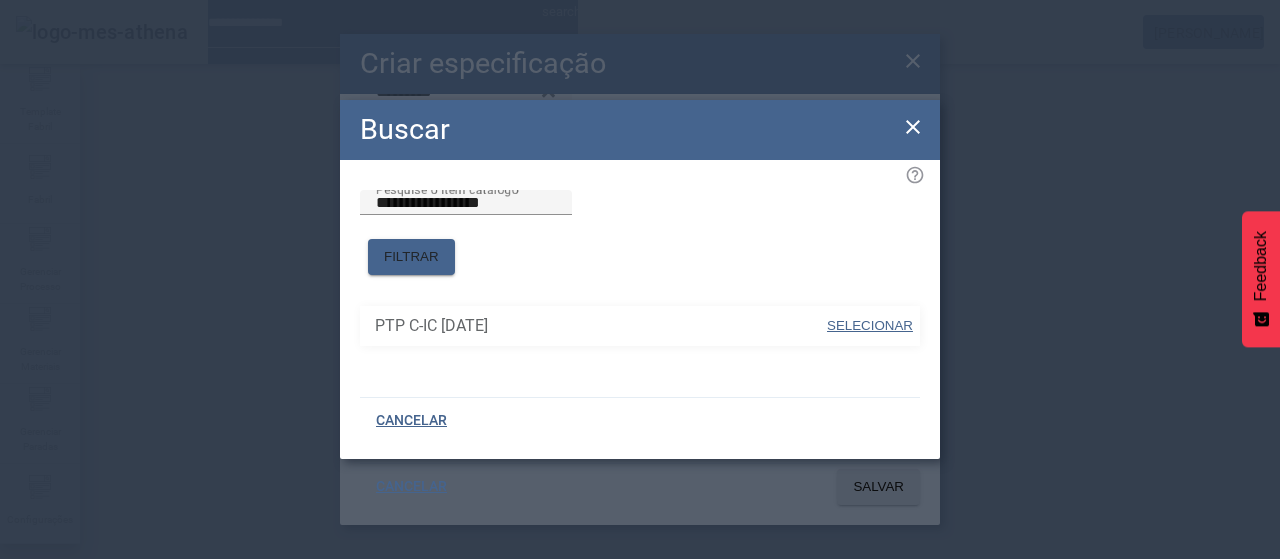 click at bounding box center (870, 326) 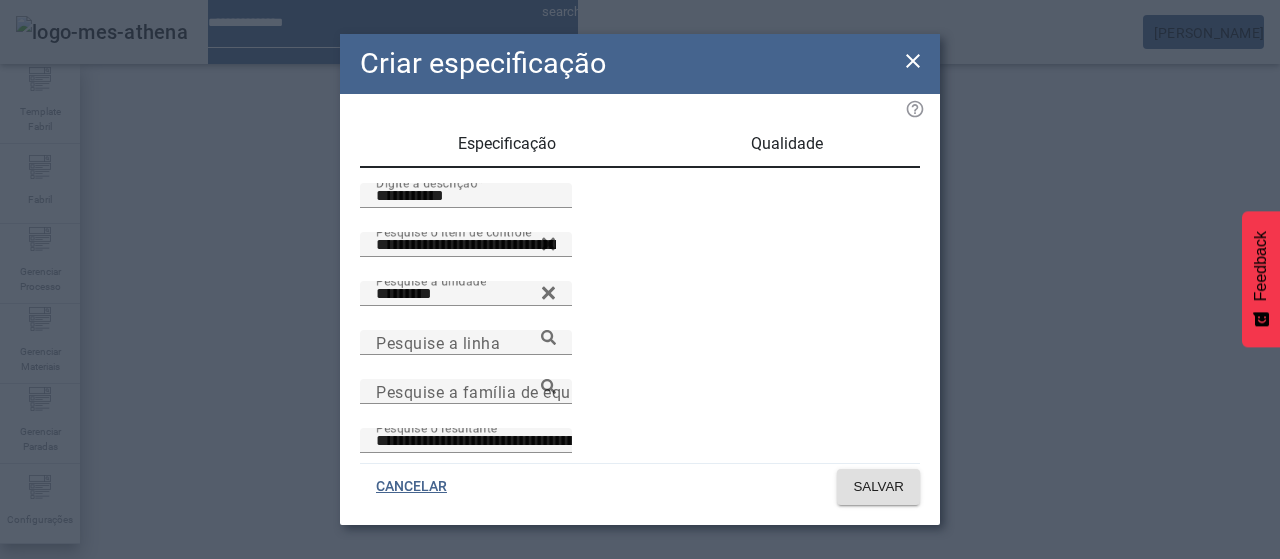 scroll, scrollTop: 0, scrollLeft: 0, axis: both 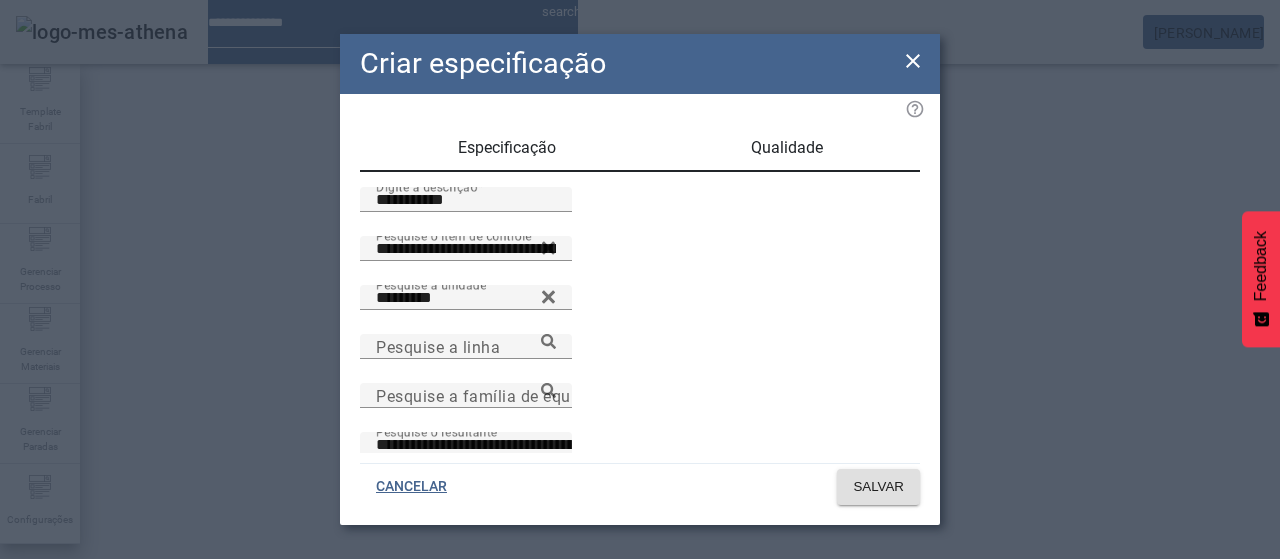 click on "Qualidade" at bounding box center (787, 148) 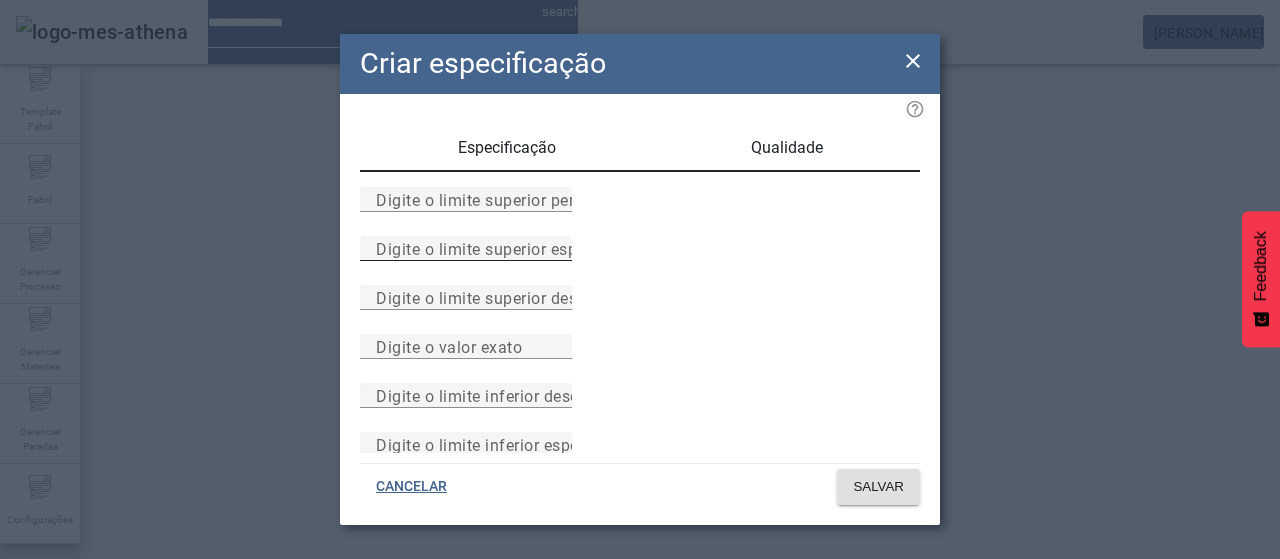 click on "Digite o limite superior especificado" at bounding box center [511, 248] 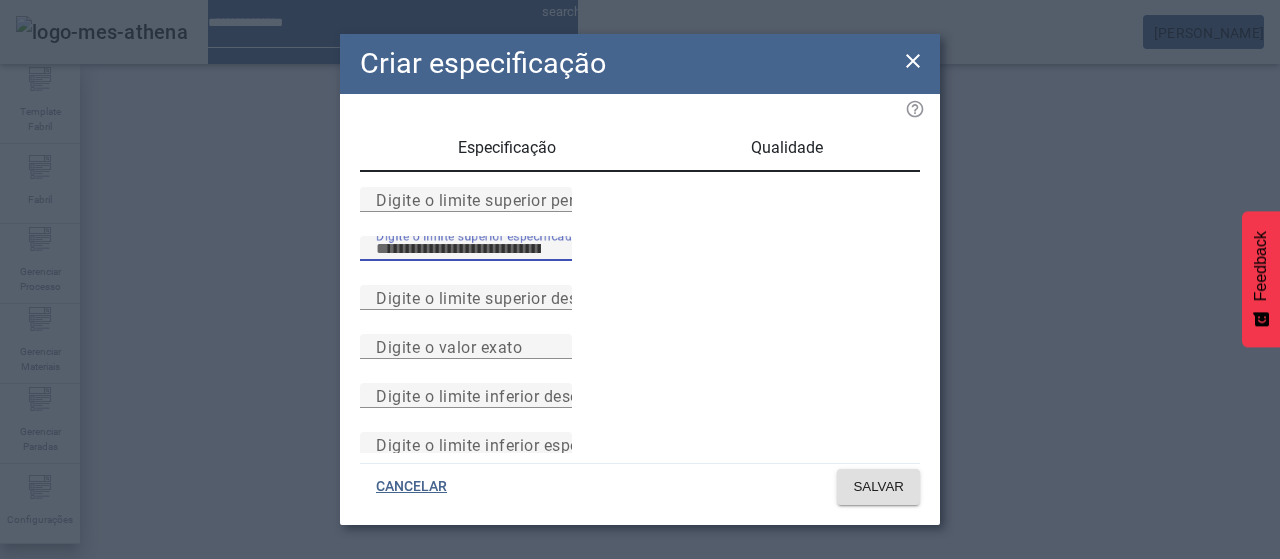 type on "****" 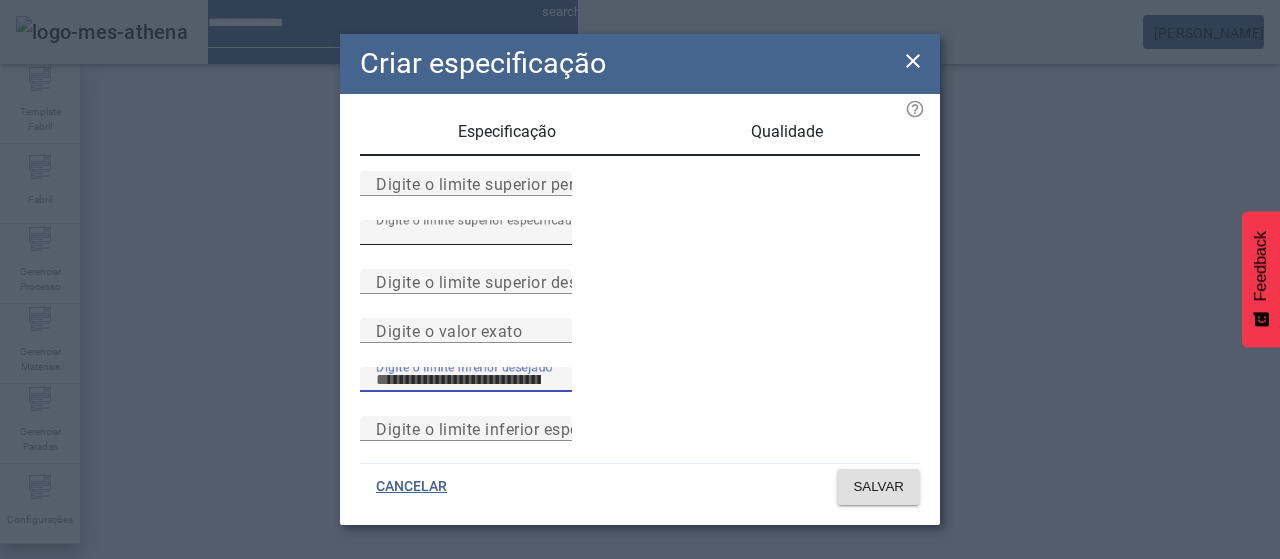 scroll, scrollTop: 261, scrollLeft: 0, axis: vertical 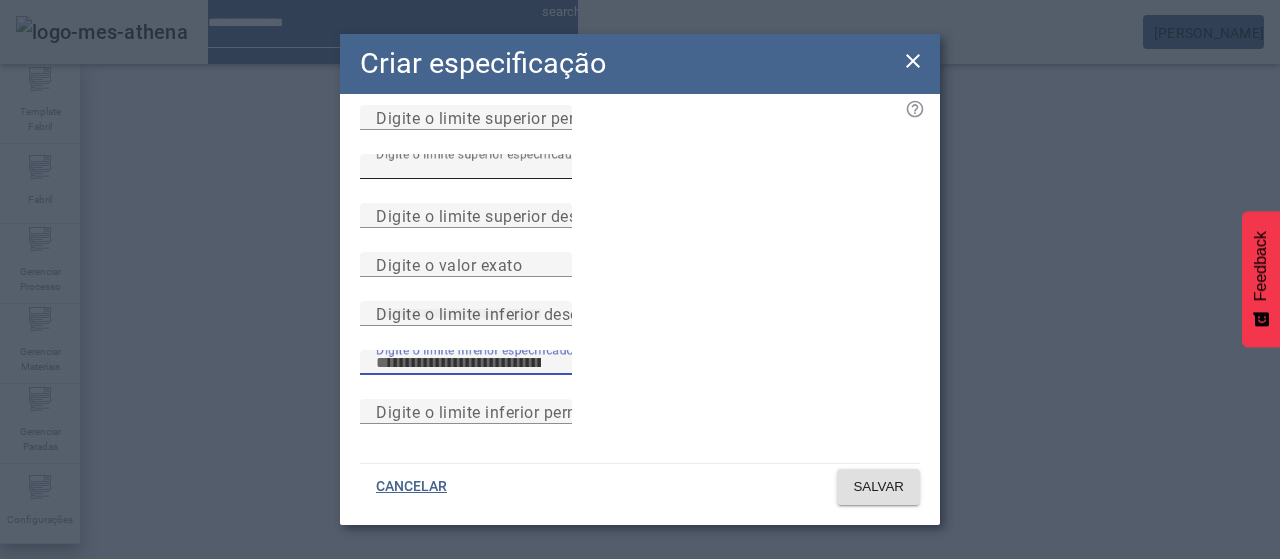 type on "***" 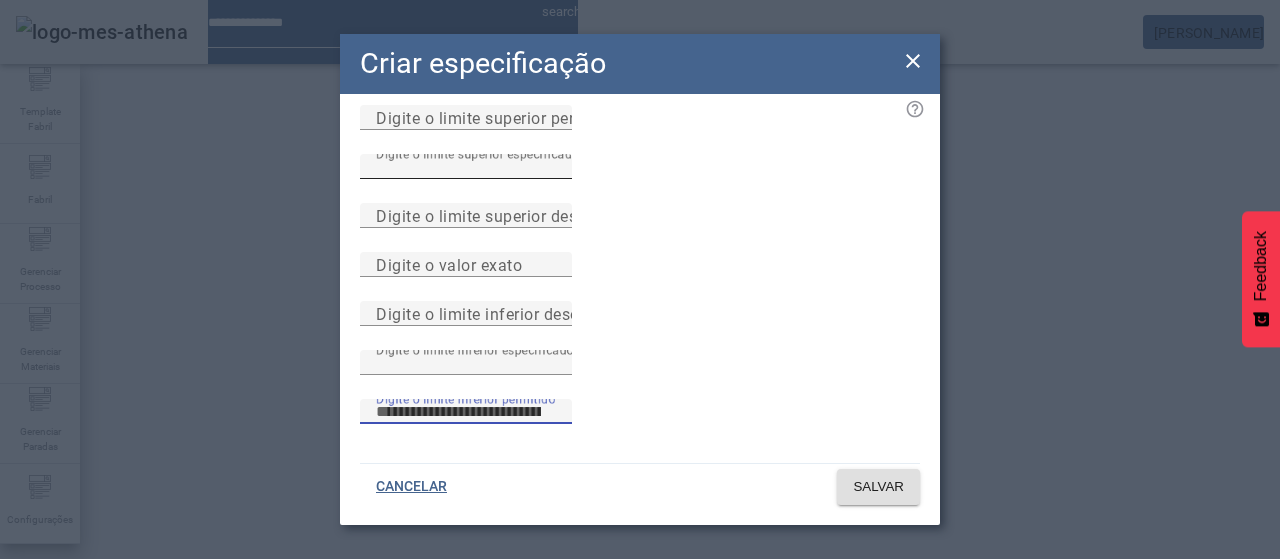 type 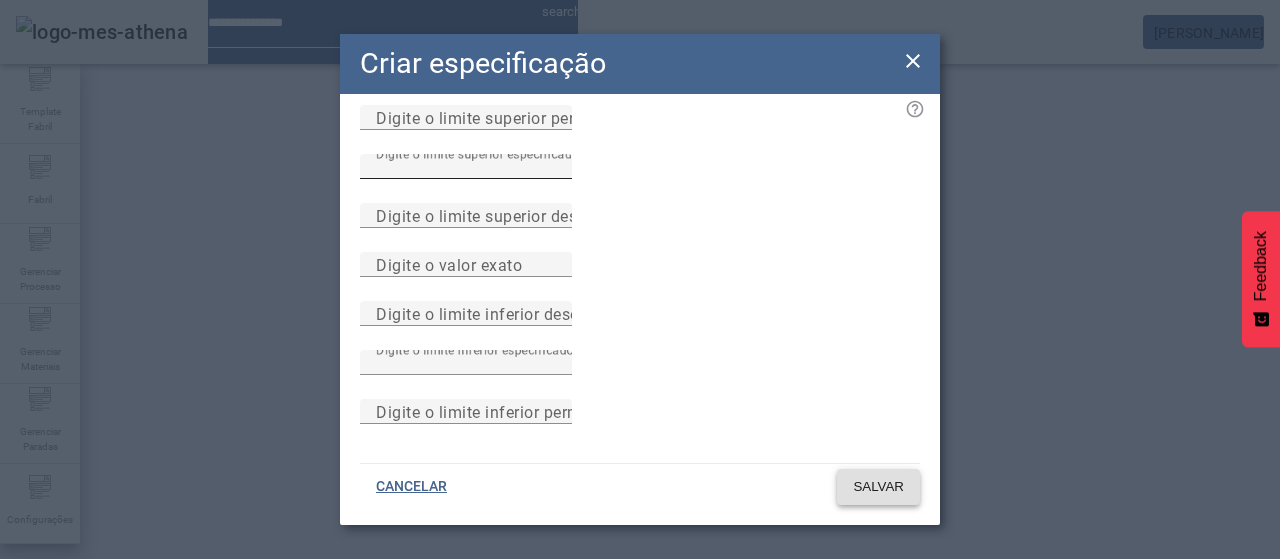 type 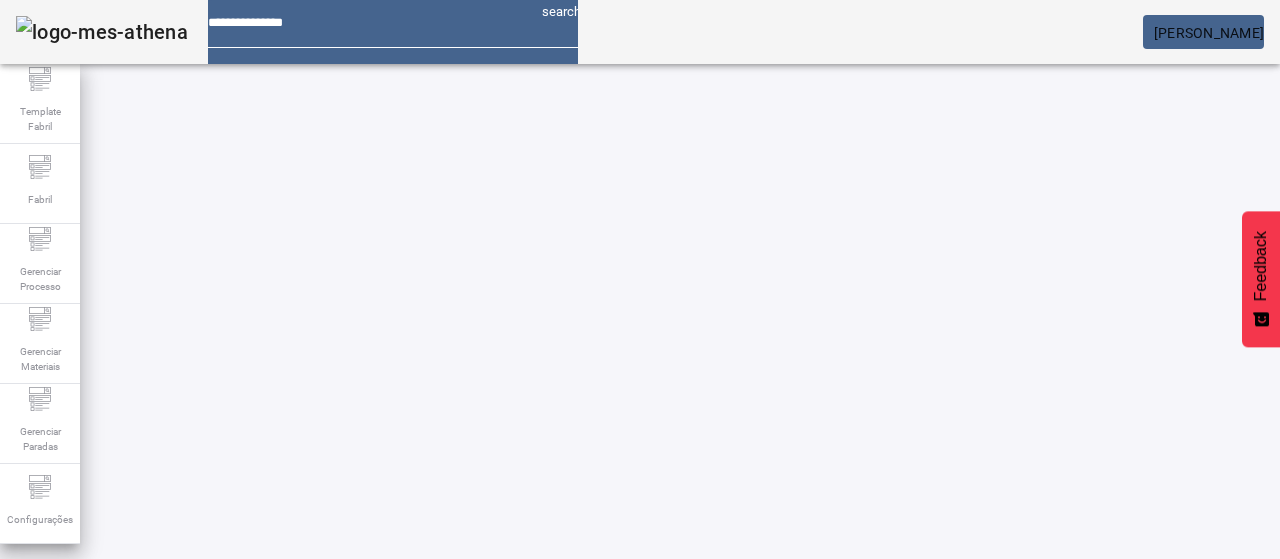 scroll, scrollTop: 0, scrollLeft: 0, axis: both 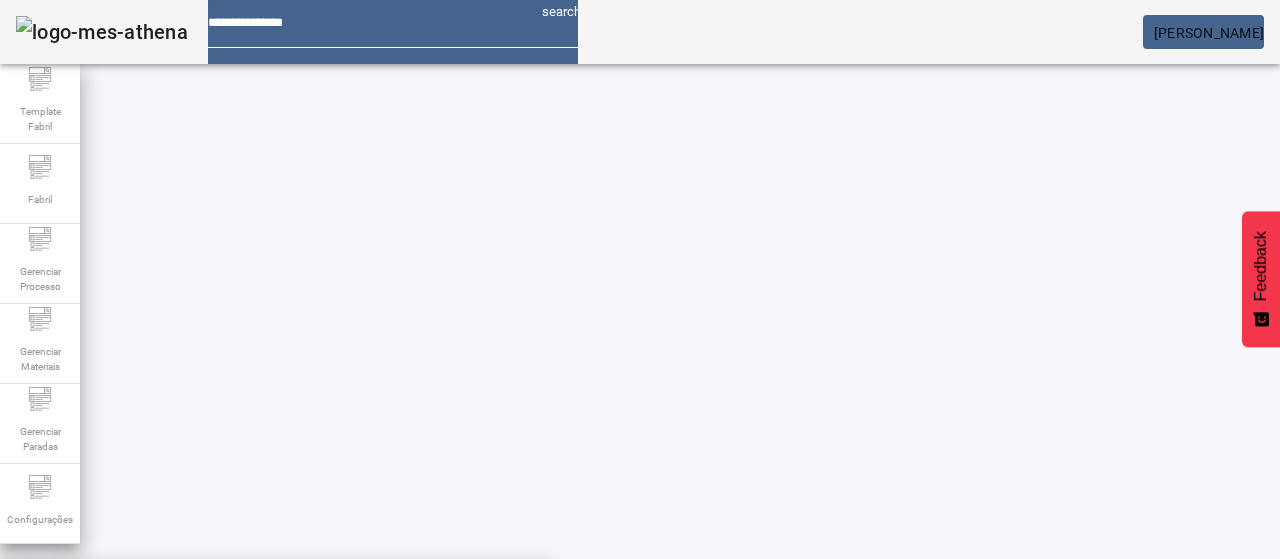 click on "FILTRAR" 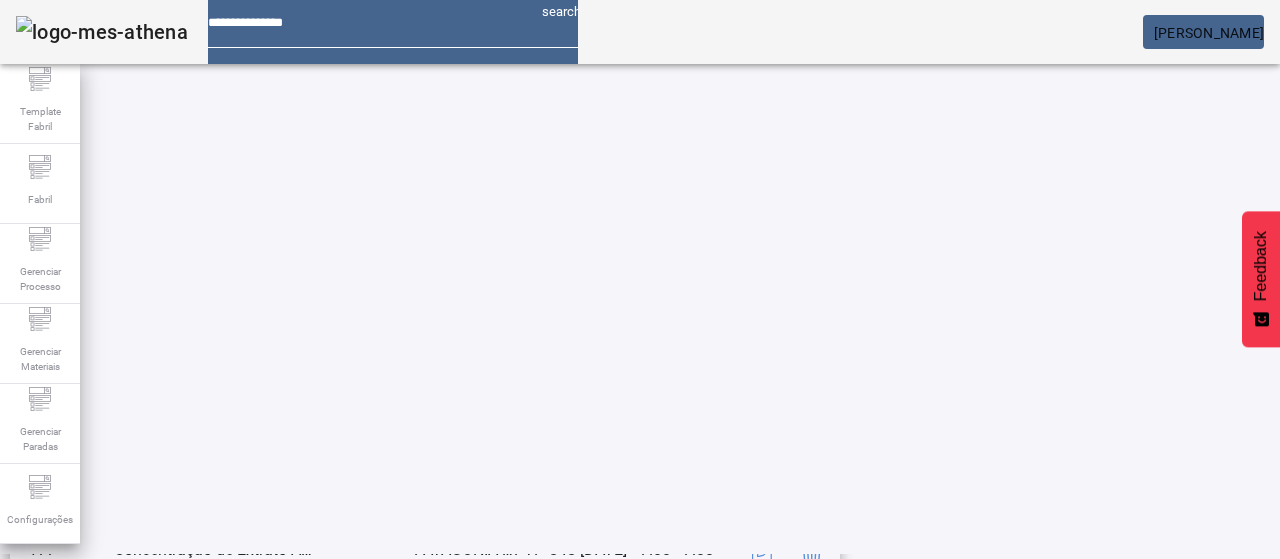 scroll, scrollTop: 423, scrollLeft: 0, axis: vertical 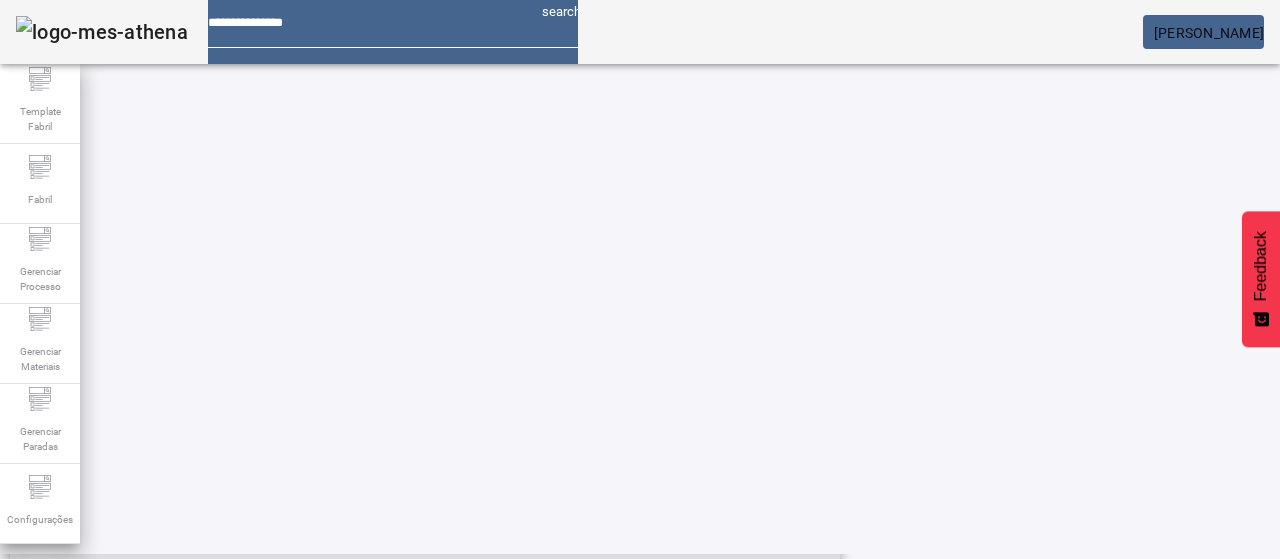 type 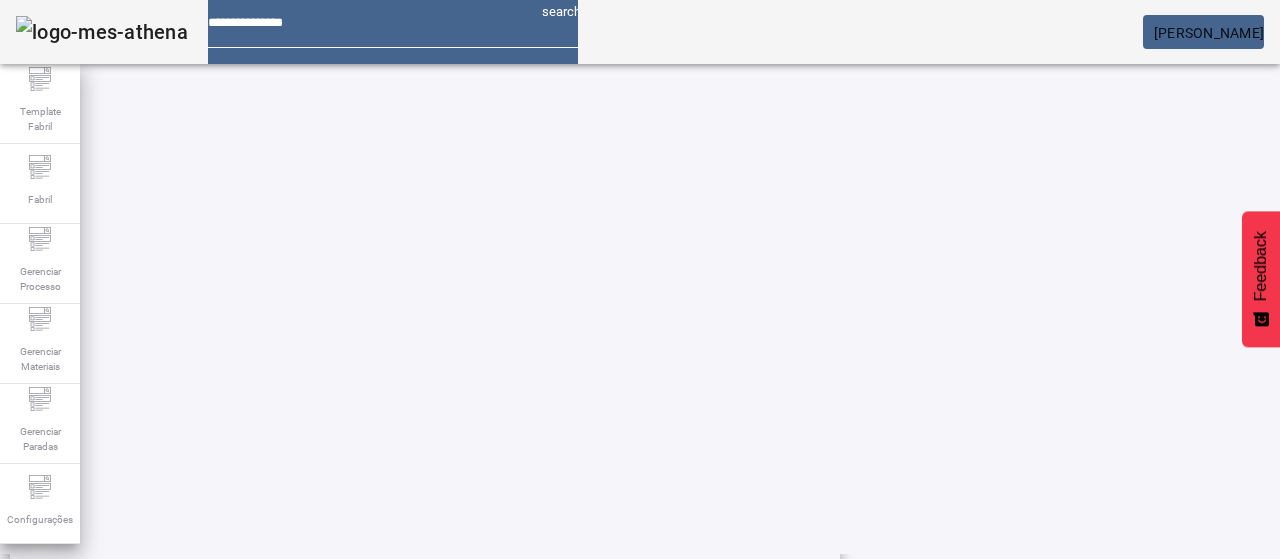 scroll, scrollTop: 423, scrollLeft: 0, axis: vertical 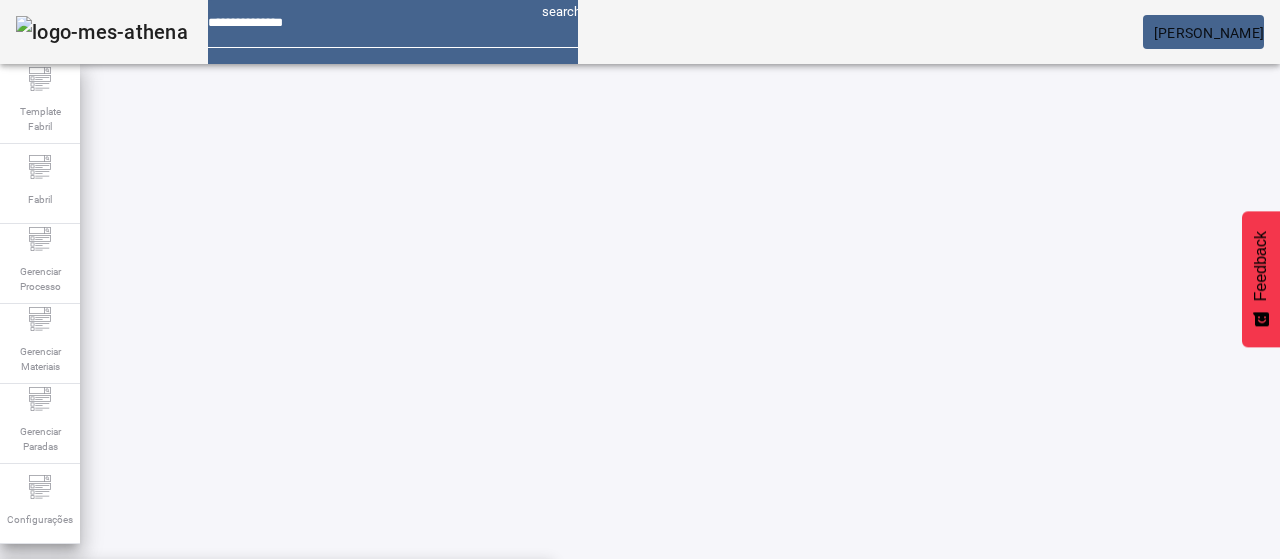 click on "**********" at bounding box center (116, 601) 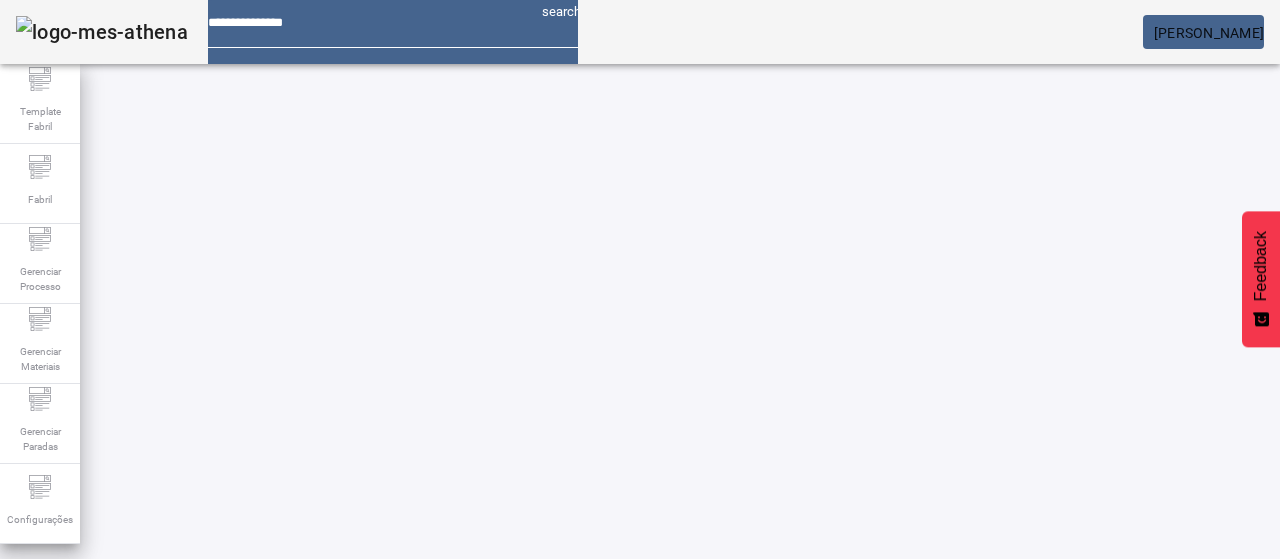 click on "FILTRAR" 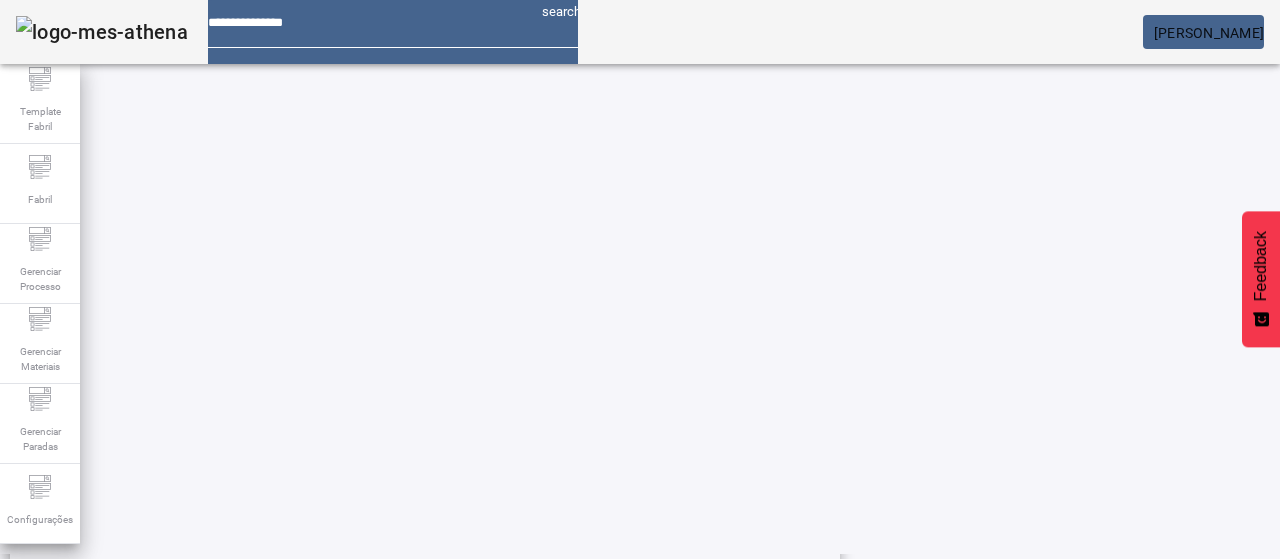 scroll, scrollTop: 523, scrollLeft: 0, axis: vertical 